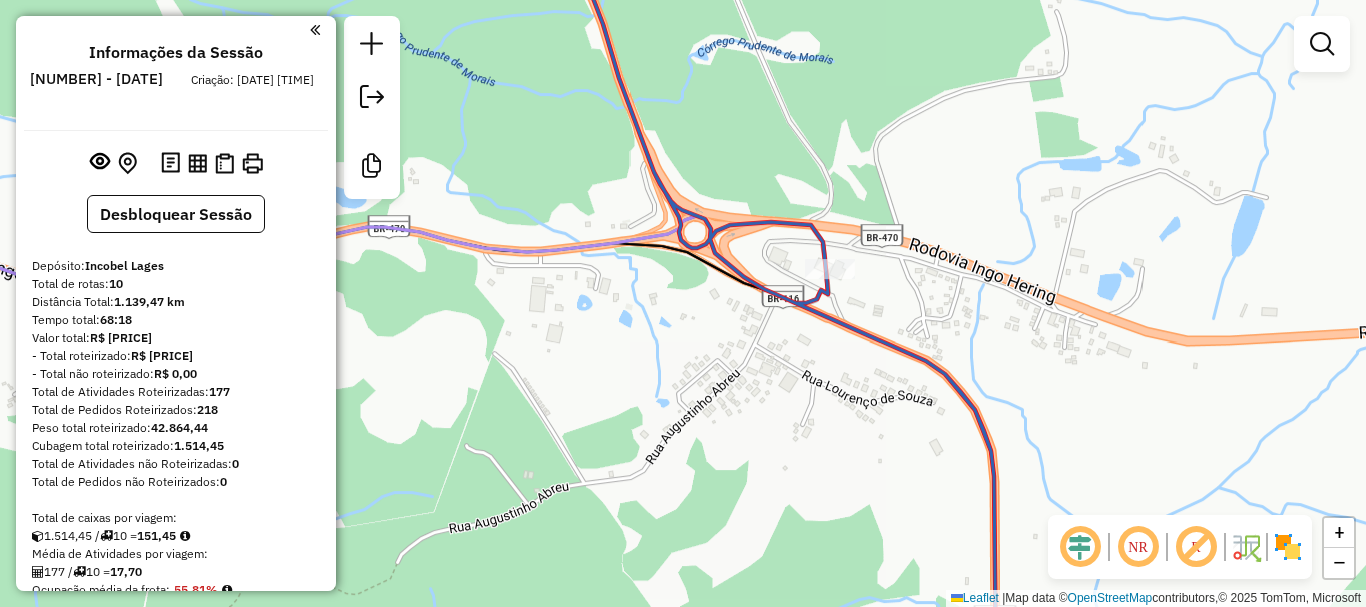 scroll, scrollTop: 0, scrollLeft: 0, axis: both 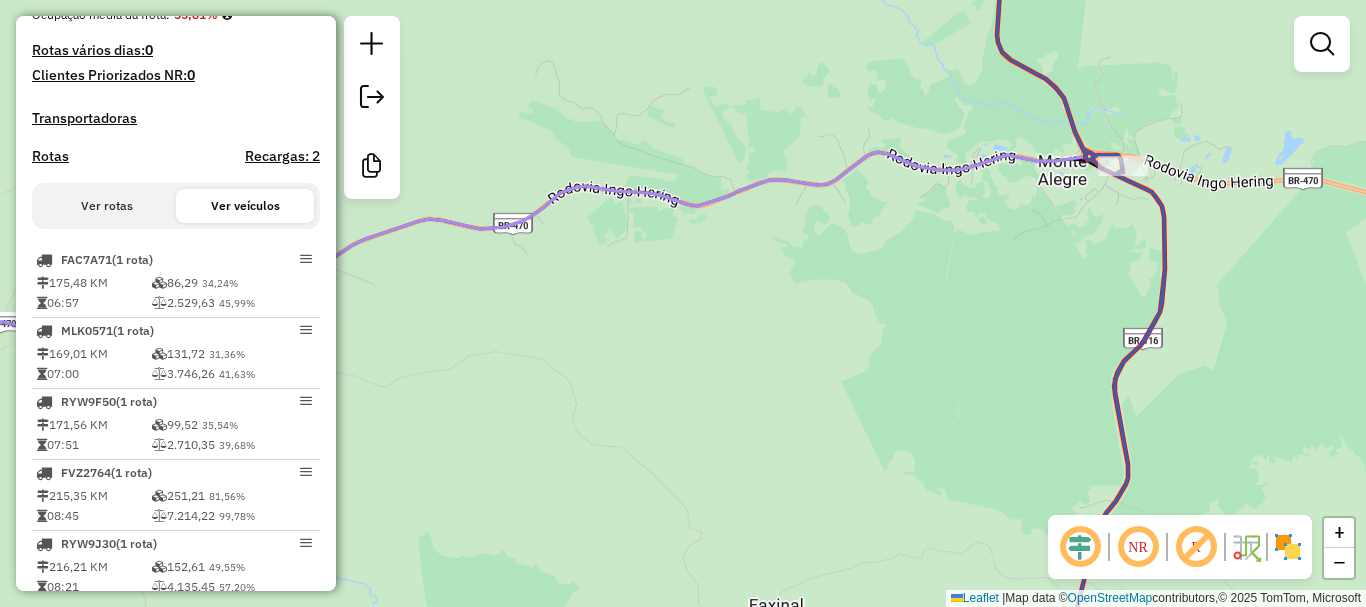 click at bounding box center (1322, 44) 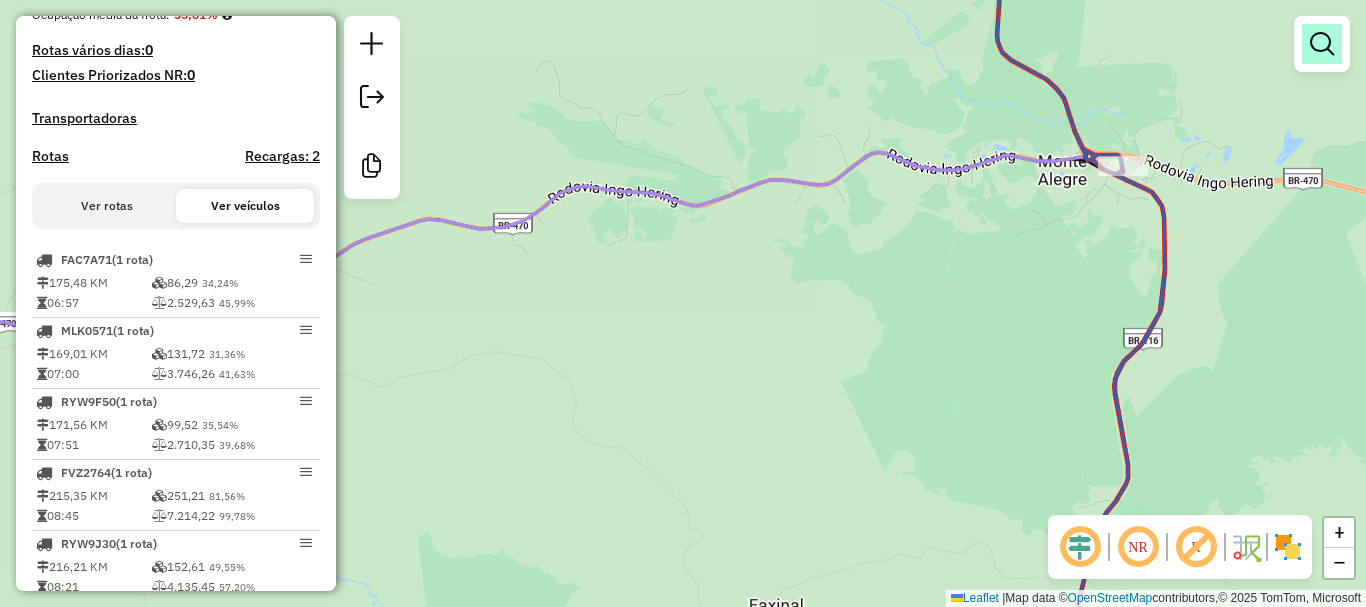 click at bounding box center (1322, 44) 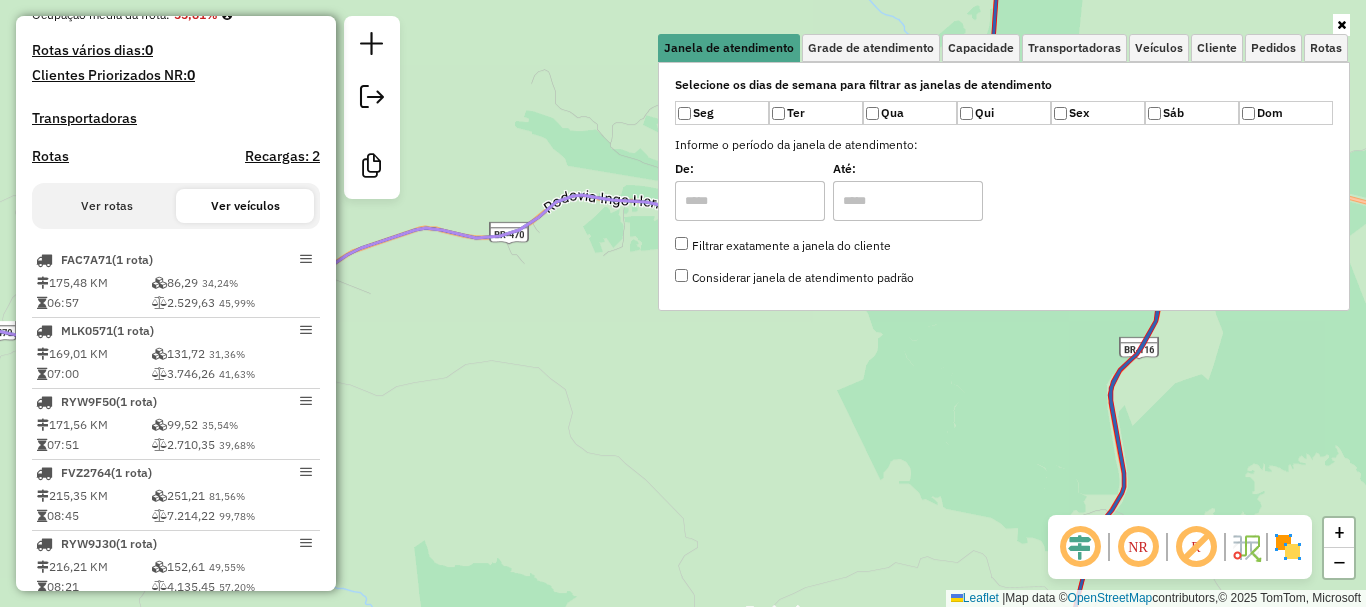 drag, startPoint x: 574, startPoint y: 29, endPoint x: 425, endPoint y: 15, distance: 149.65627 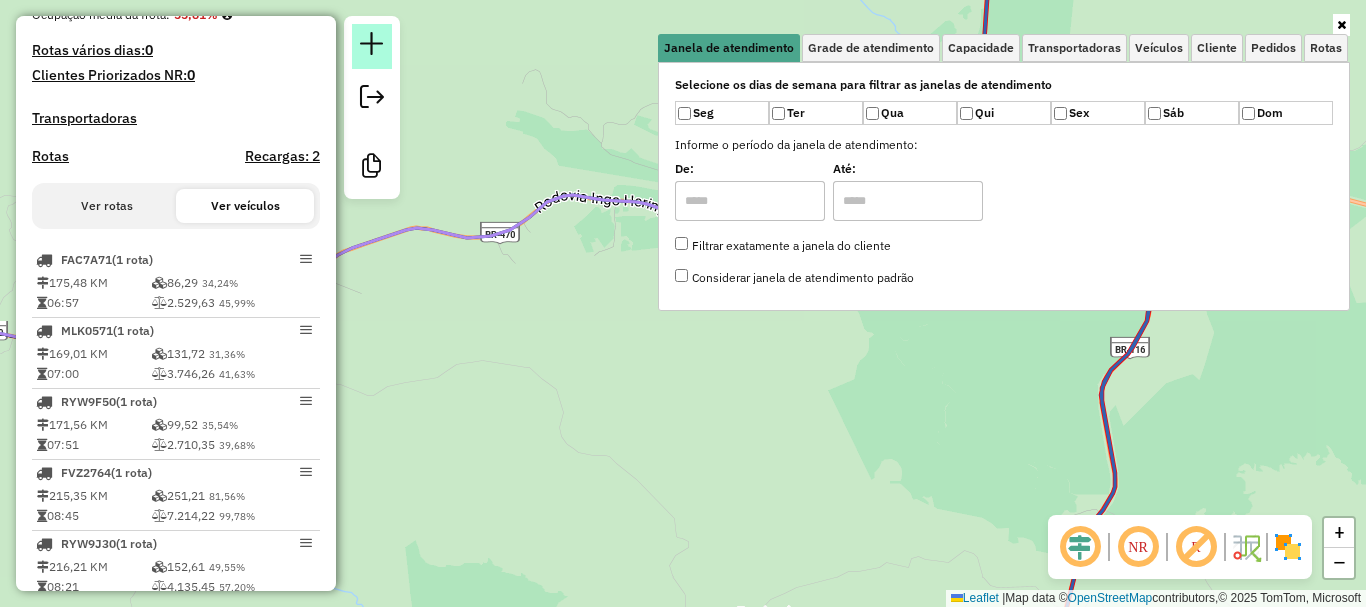 click 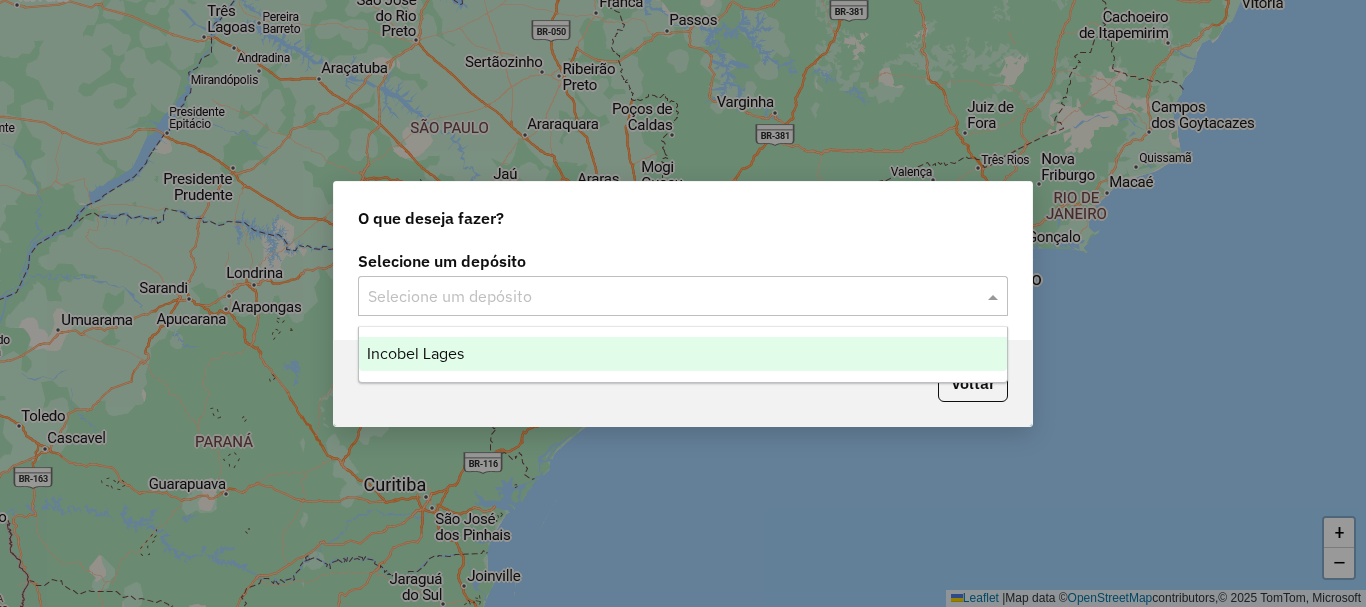click on "Selecione um depósito" 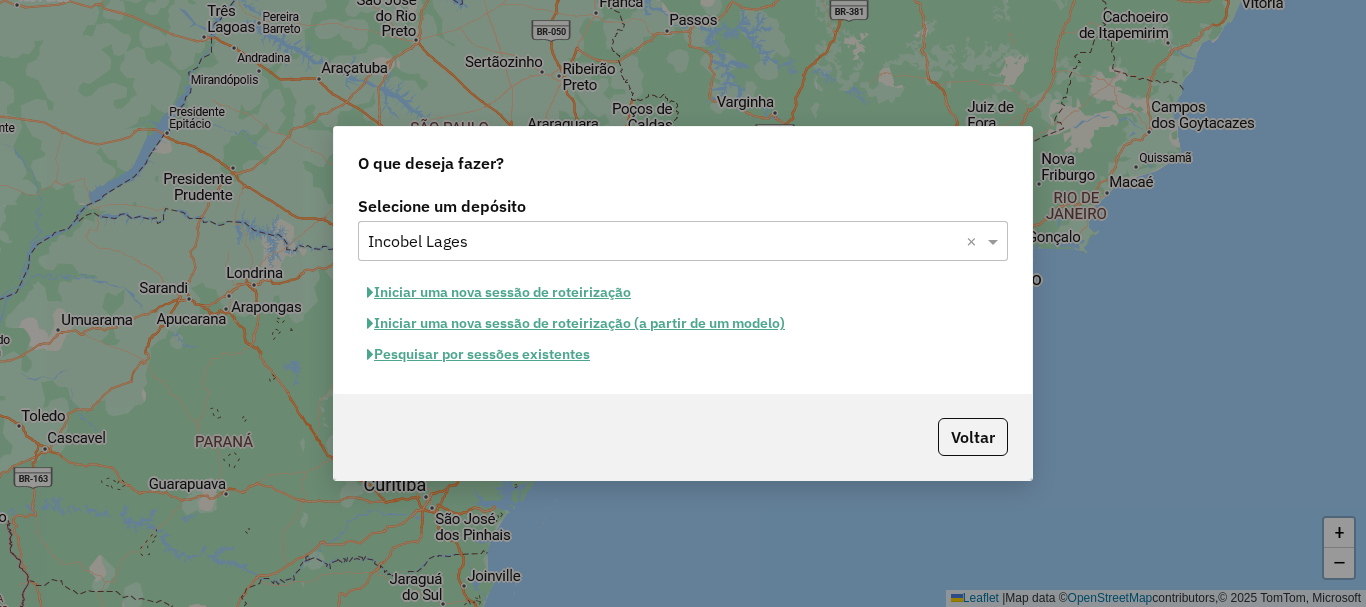 click on "Pesquisar por sessões existentes" 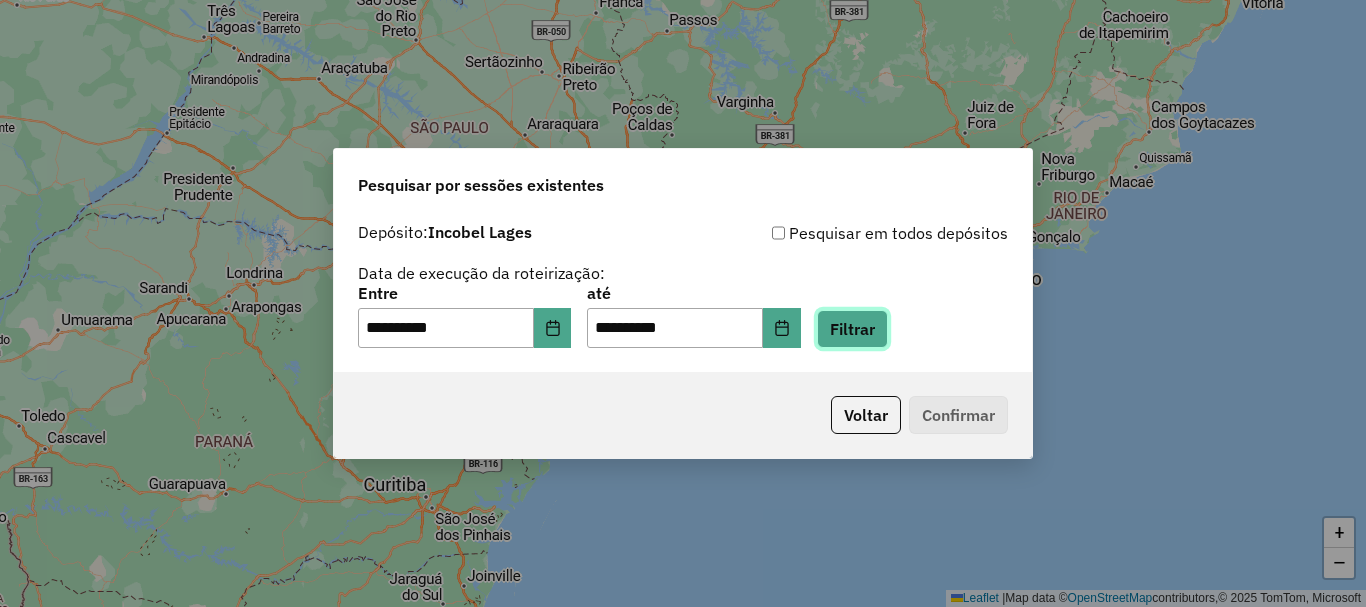 click on "Filtrar" 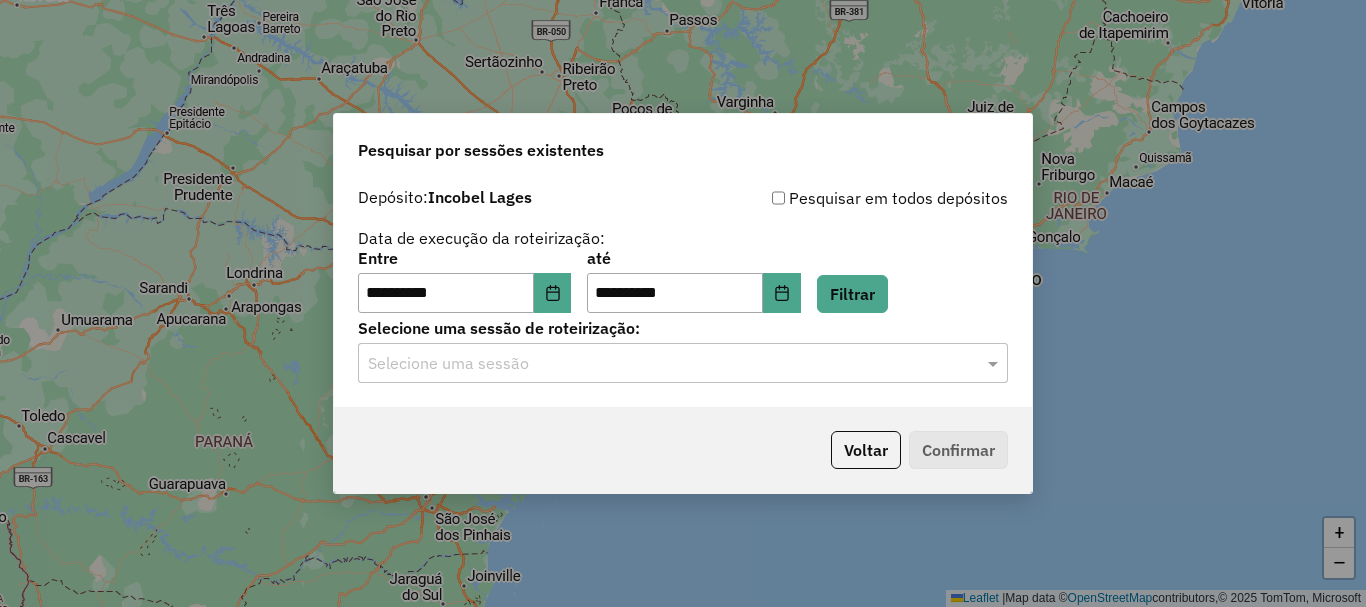 click 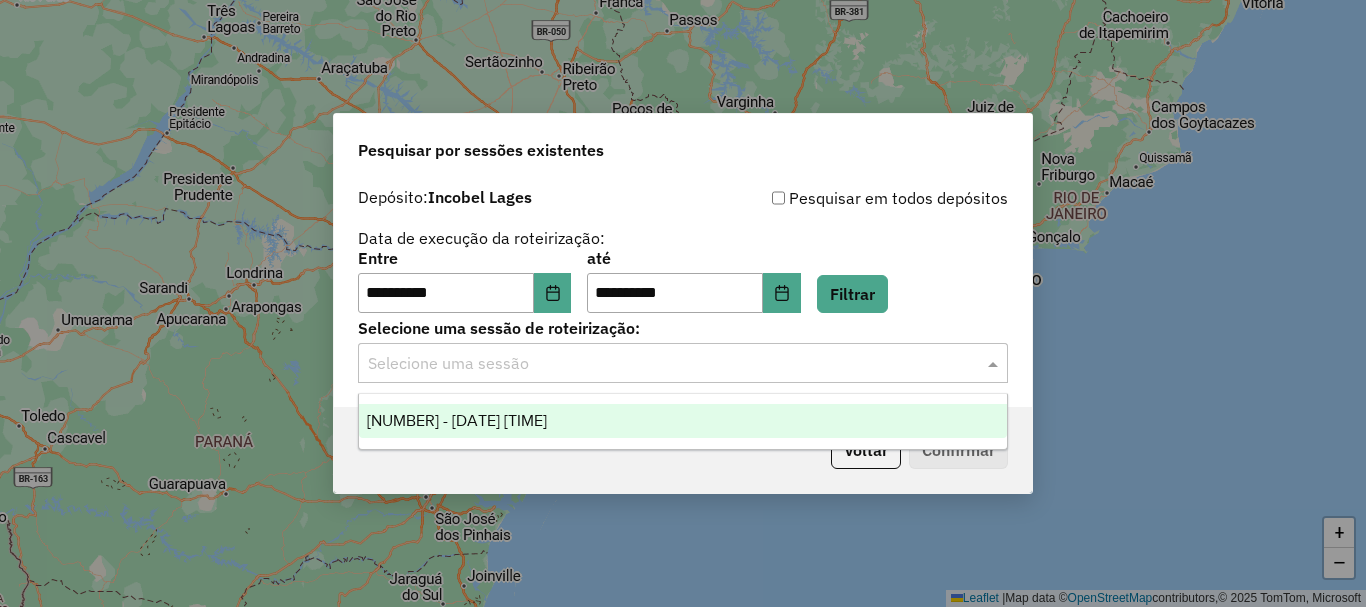 click on "975890 - 07/08/2025 17:35" at bounding box center [457, 420] 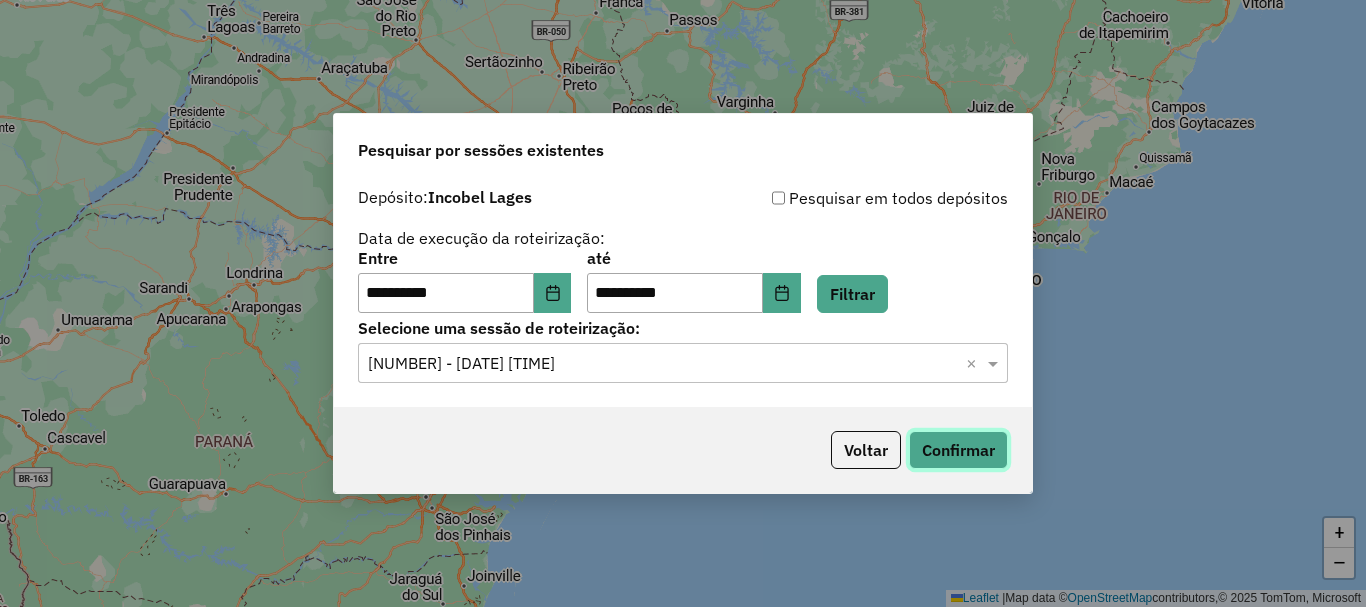 click on "Confirmar" 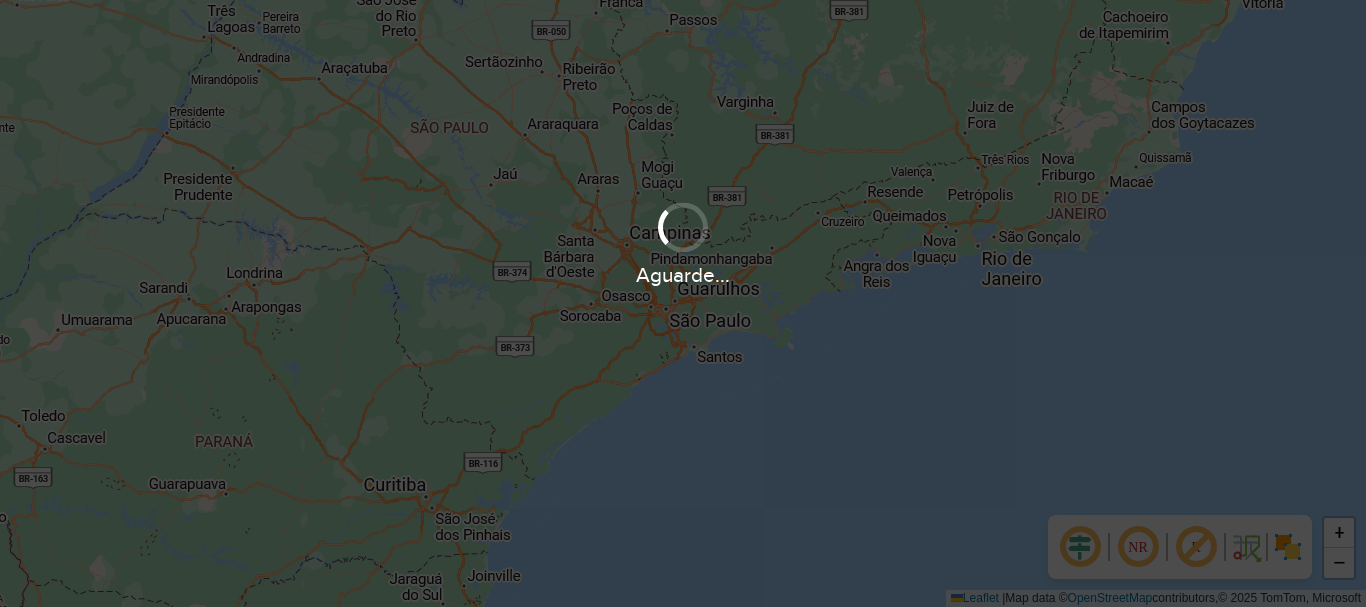 scroll, scrollTop: 0, scrollLeft: 0, axis: both 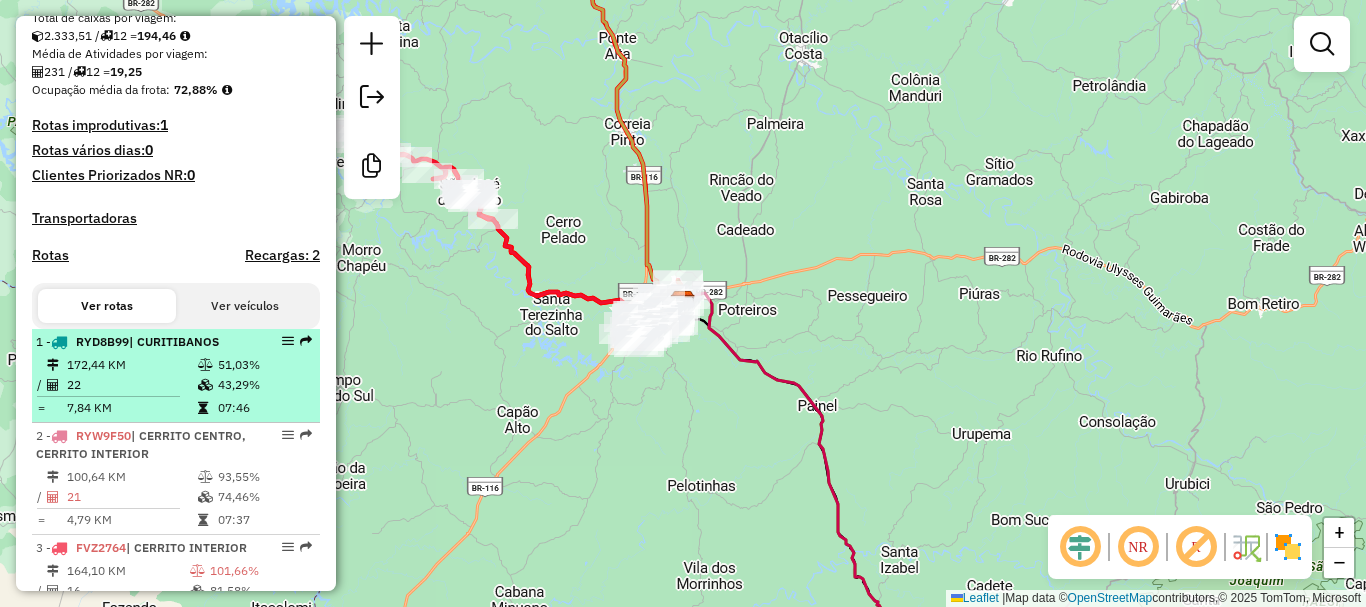 click on "| CURITIBANOS" at bounding box center [174, 341] 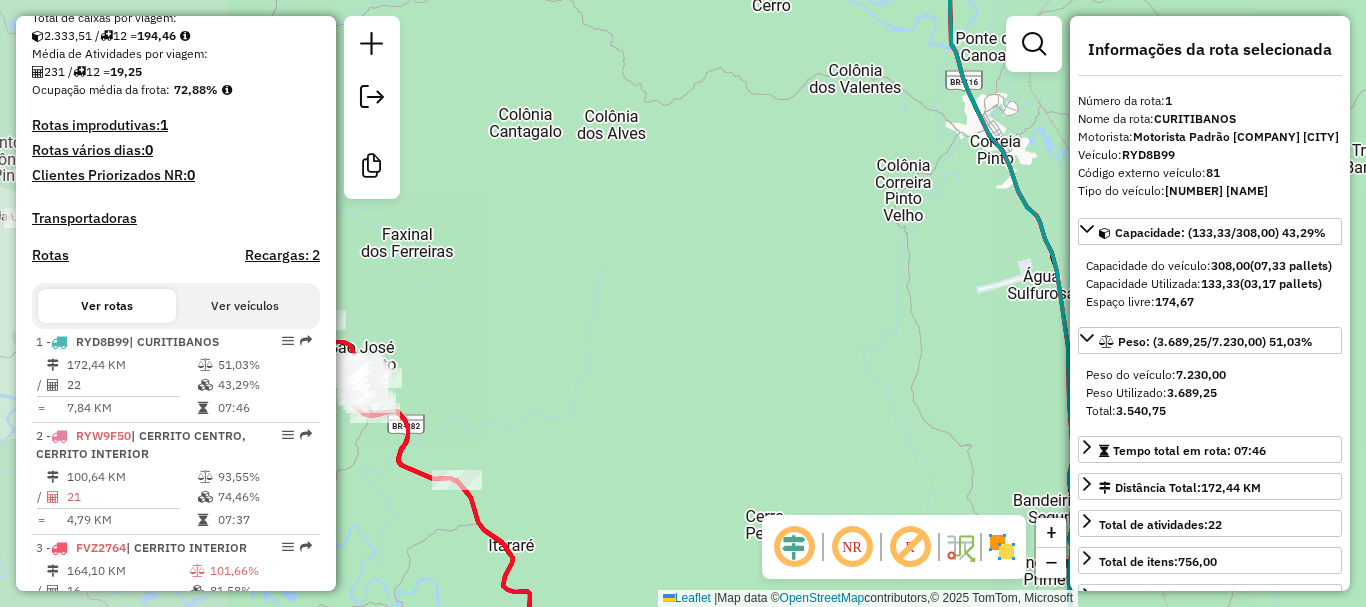 drag, startPoint x: 658, startPoint y: 361, endPoint x: 1024, endPoint y: 271, distance: 376.90317 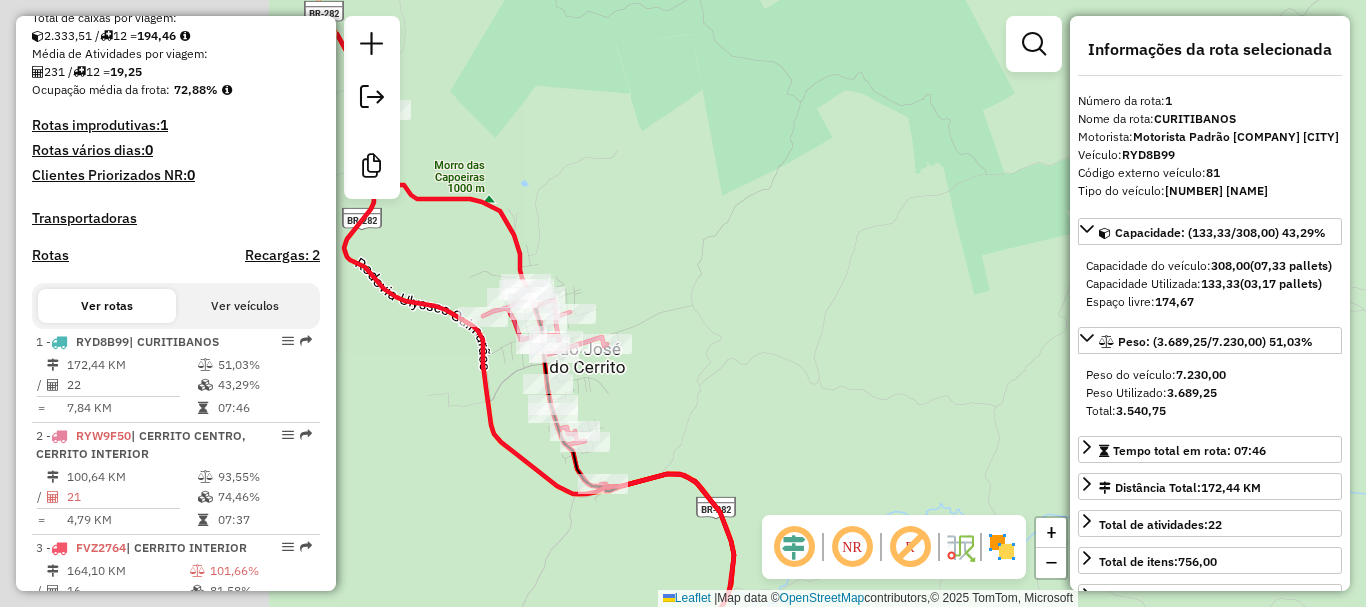 drag, startPoint x: 607, startPoint y: 318, endPoint x: 1098, endPoint y: 282, distance: 492.318 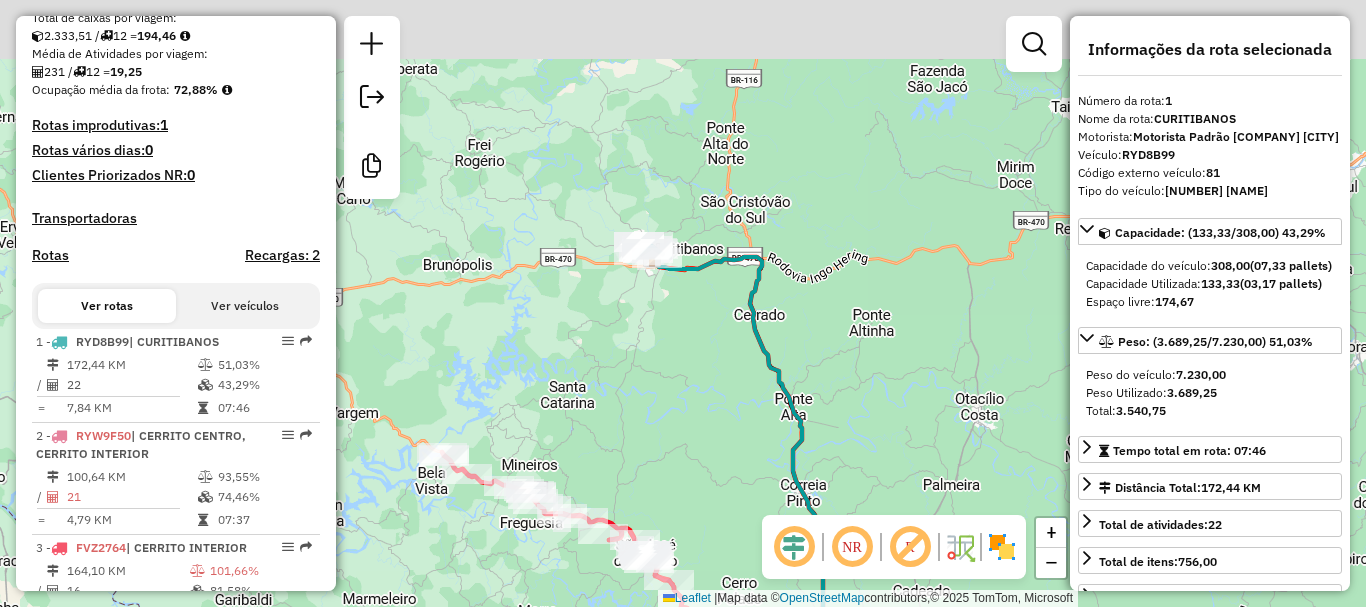 drag, startPoint x: 795, startPoint y: 386, endPoint x: 733, endPoint y: 549, distance: 174.39323 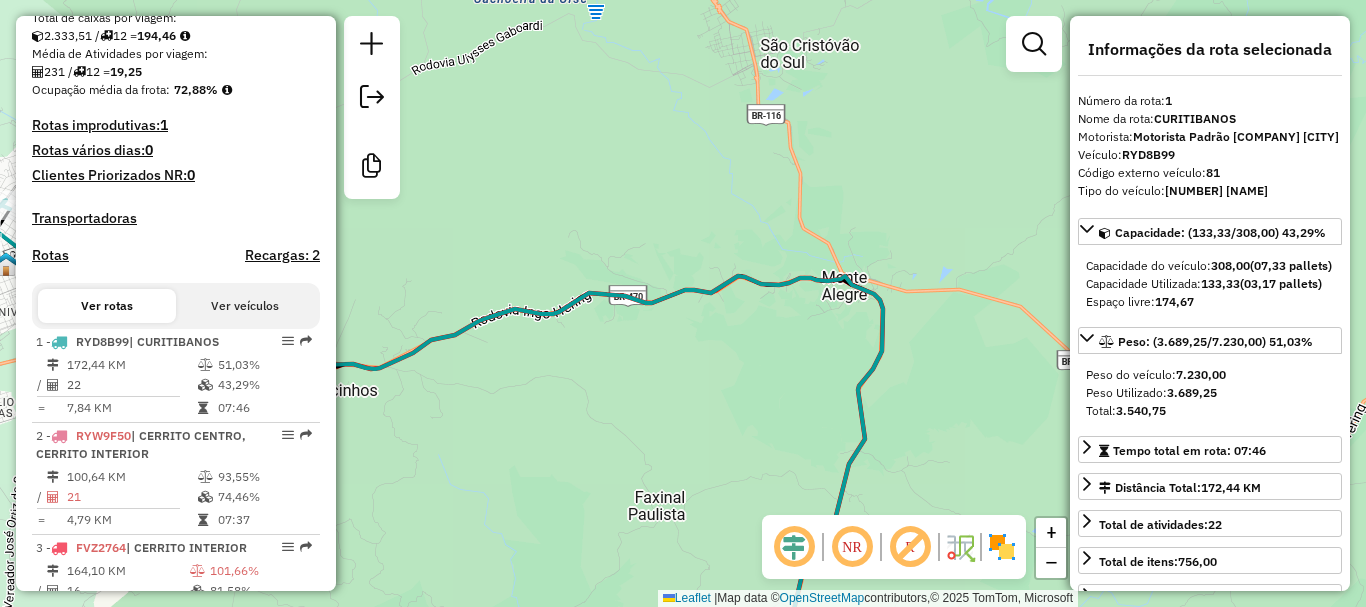 drag, startPoint x: 898, startPoint y: 296, endPoint x: 863, endPoint y: 356, distance: 69.46222 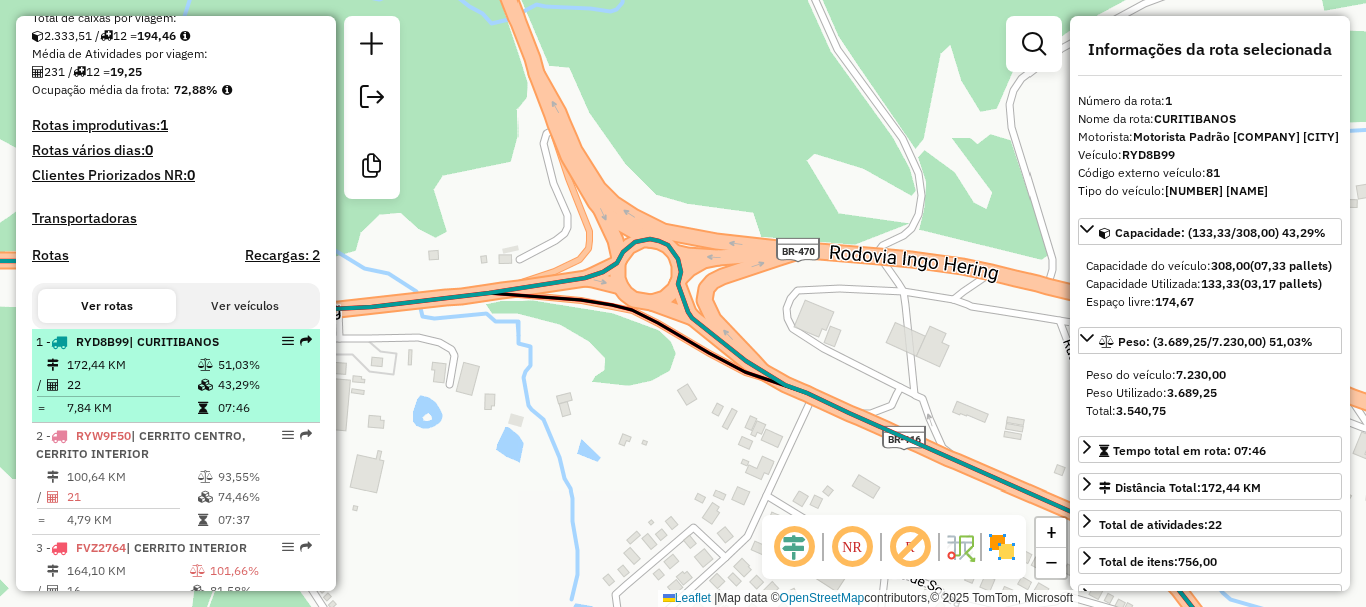 click on "51,03%" at bounding box center (264, 365) 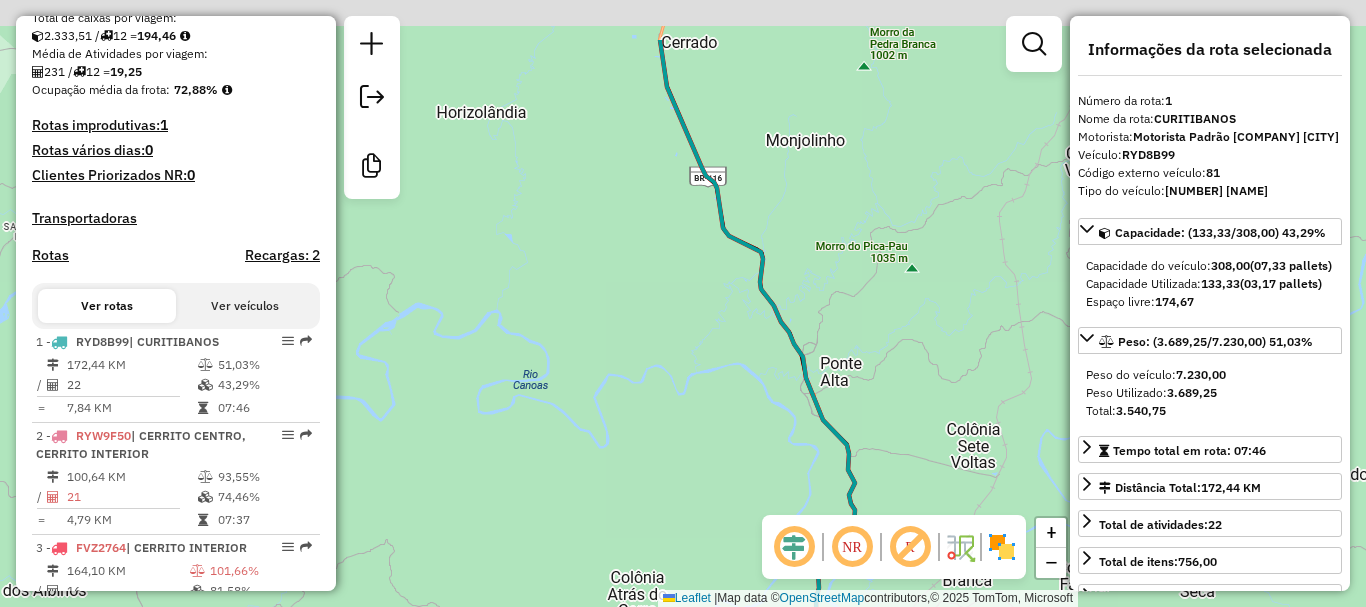 drag, startPoint x: 690, startPoint y: 319, endPoint x: 718, endPoint y: 483, distance: 166.37308 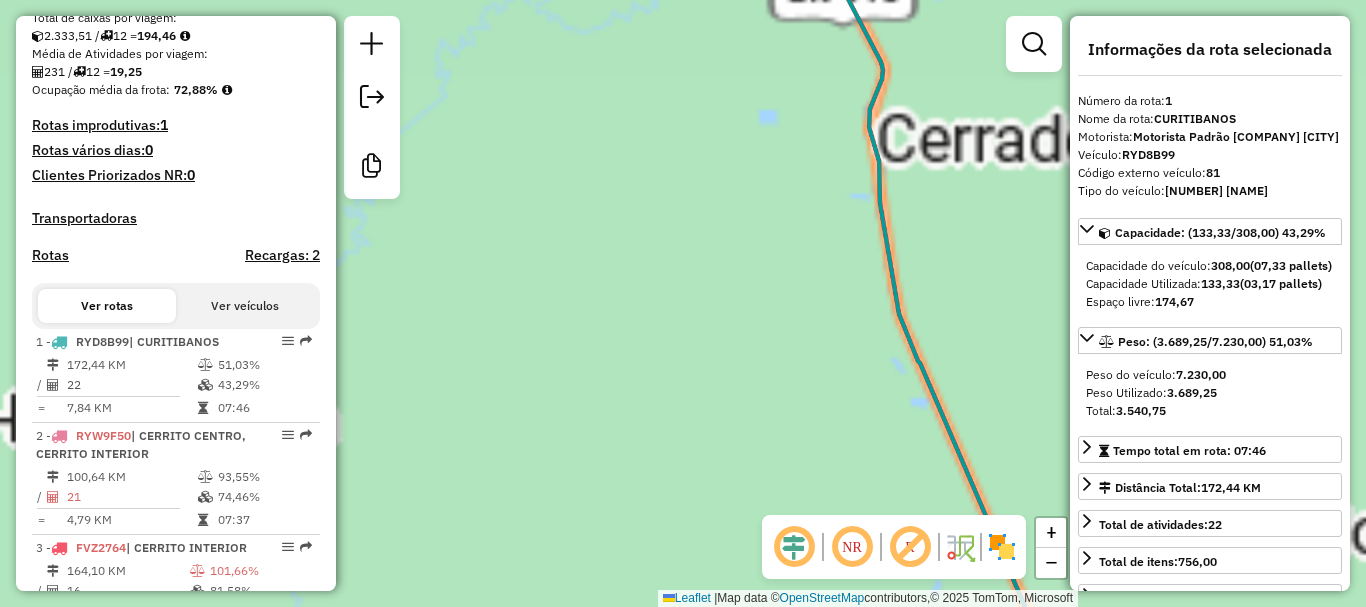 drag, startPoint x: 707, startPoint y: 267, endPoint x: 688, endPoint y: 615, distance: 348.51828 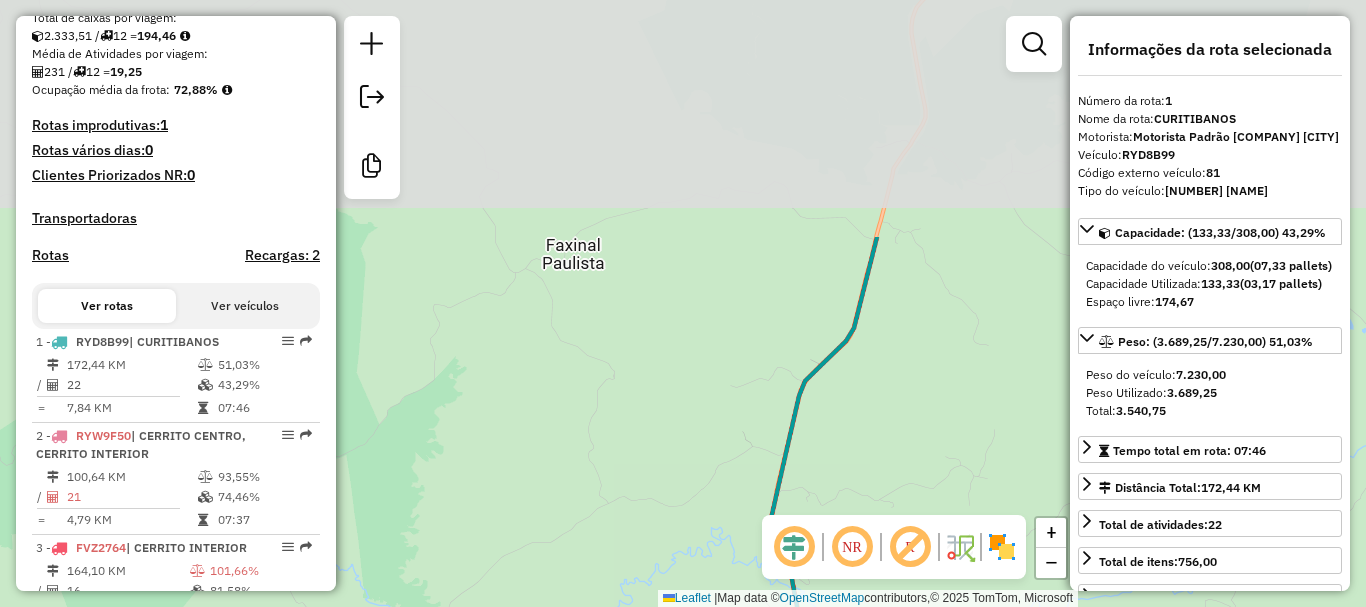 drag, startPoint x: 706, startPoint y: 276, endPoint x: 690, endPoint y: 474, distance: 198.64542 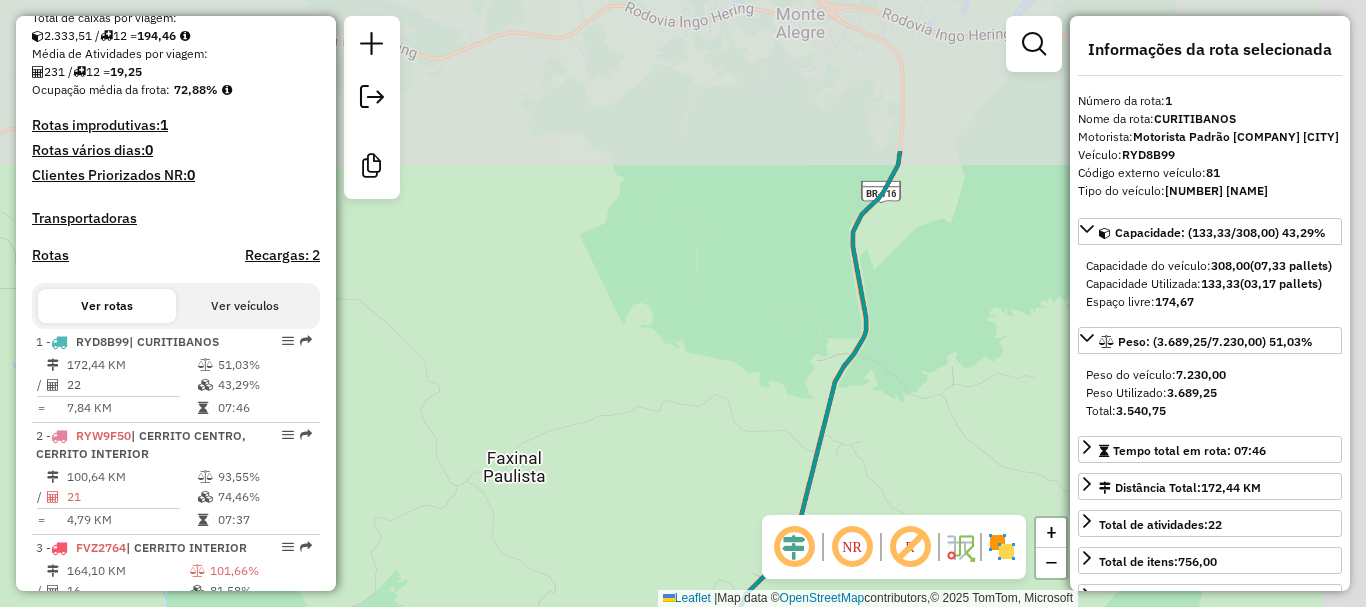 drag, startPoint x: 731, startPoint y: 399, endPoint x: 657, endPoint y: 440, distance: 84.59905 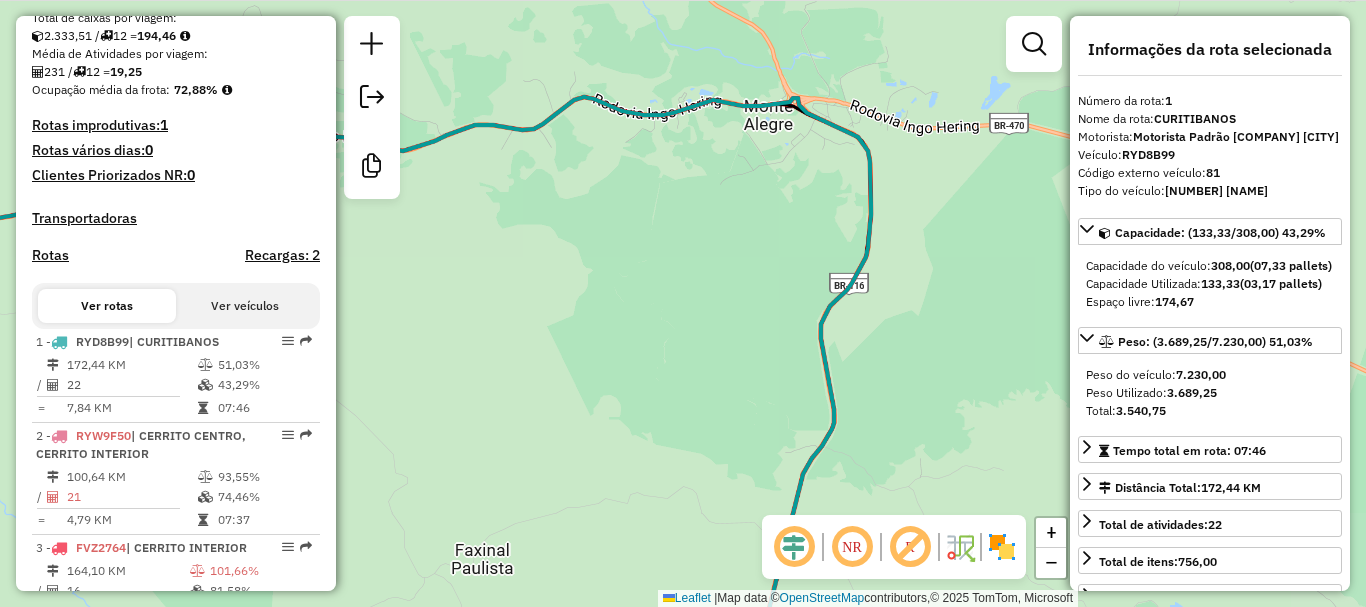 drag, startPoint x: 734, startPoint y: 248, endPoint x: 722, endPoint y: 400, distance: 152.47295 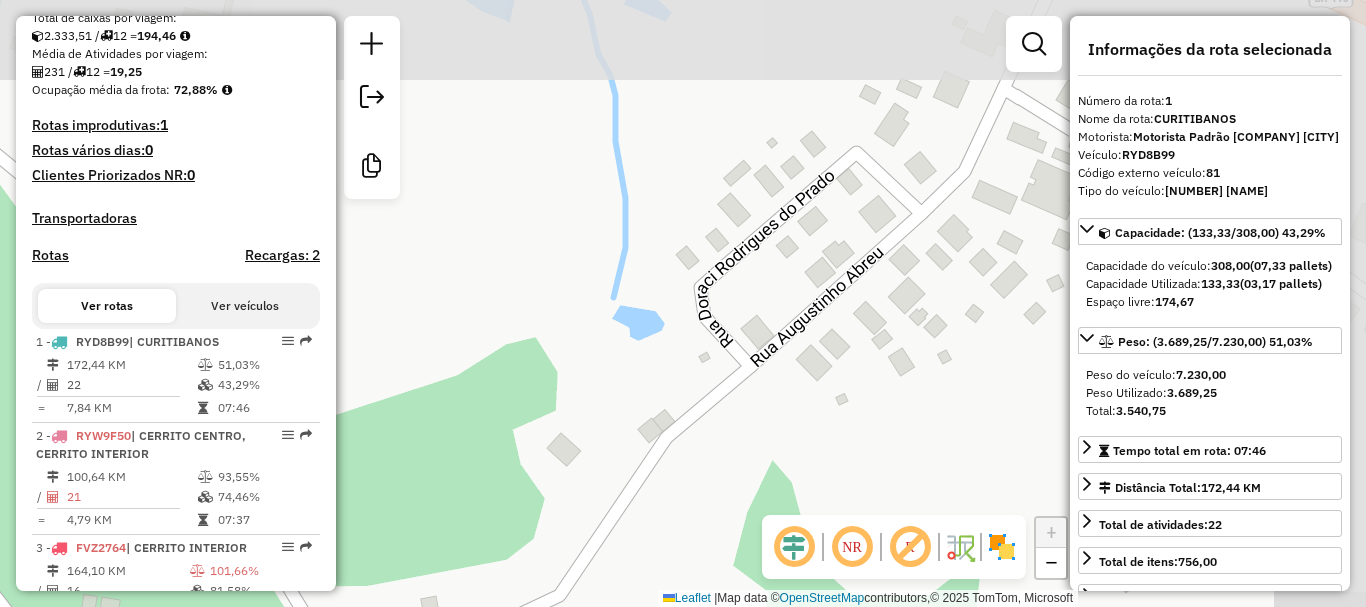 drag, startPoint x: 751, startPoint y: 307, endPoint x: 477, endPoint y: 500, distance: 335.14923 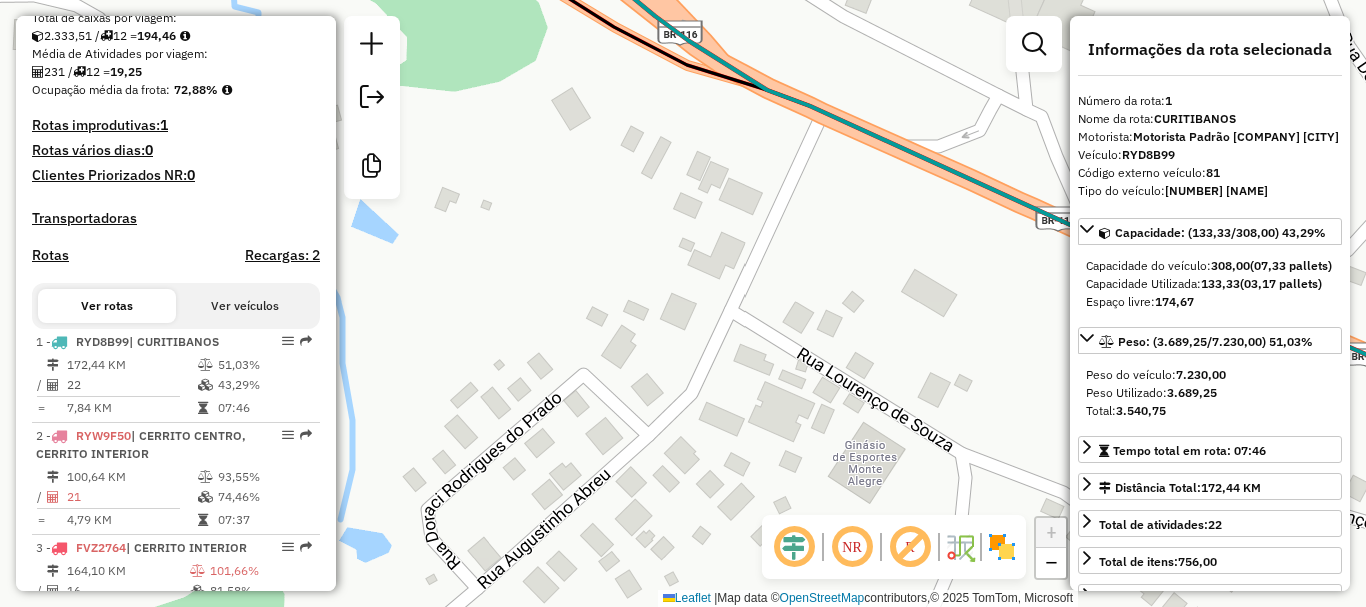 drag, startPoint x: 610, startPoint y: 348, endPoint x: 611, endPoint y: 410, distance: 62.008064 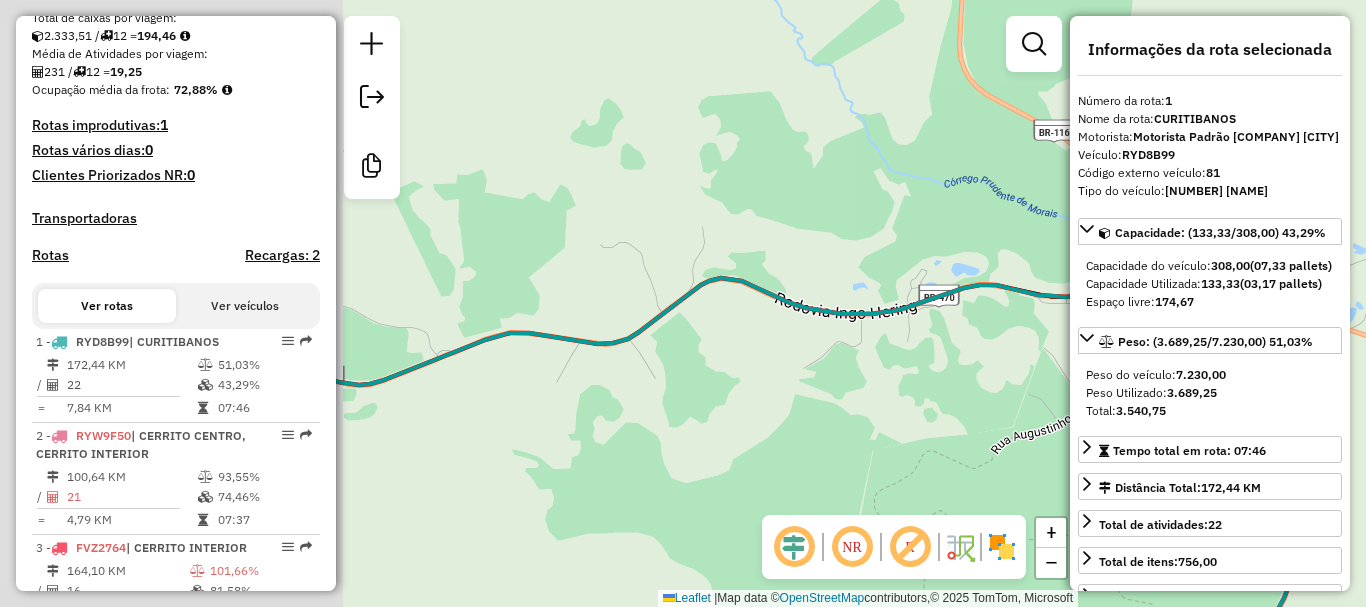 drag, startPoint x: 815, startPoint y: 366, endPoint x: 1133, endPoint y: 428, distance: 323.98764 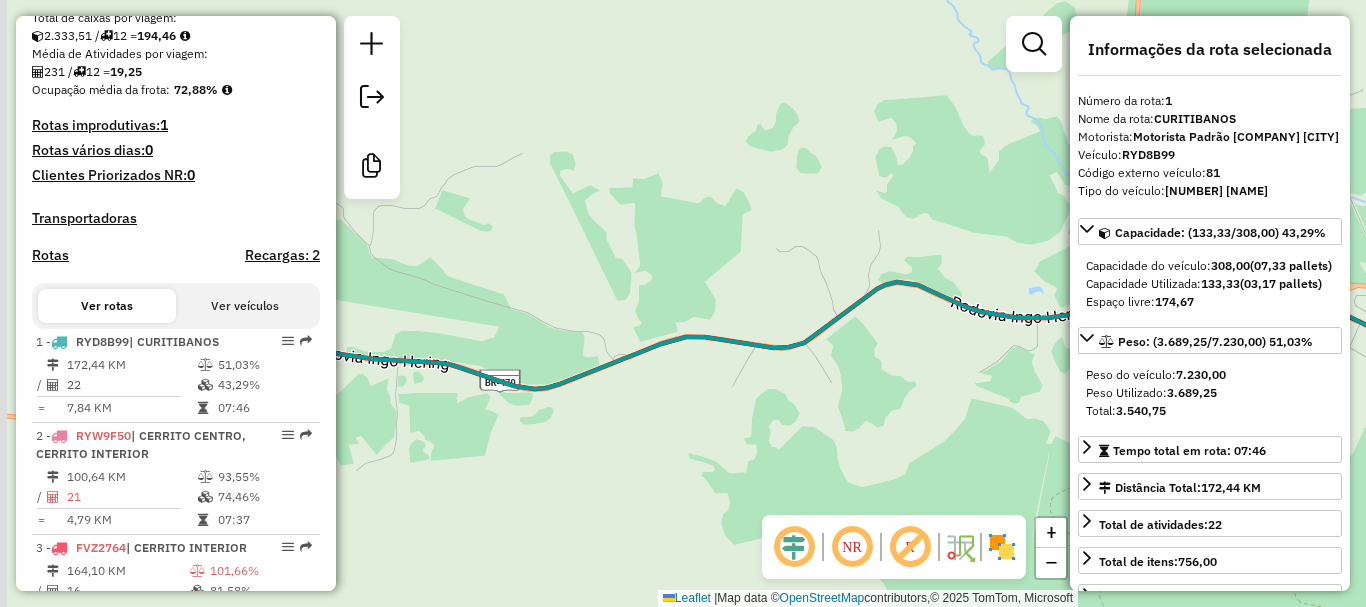 drag, startPoint x: 633, startPoint y: 315, endPoint x: 1060, endPoint y: 313, distance: 427.00467 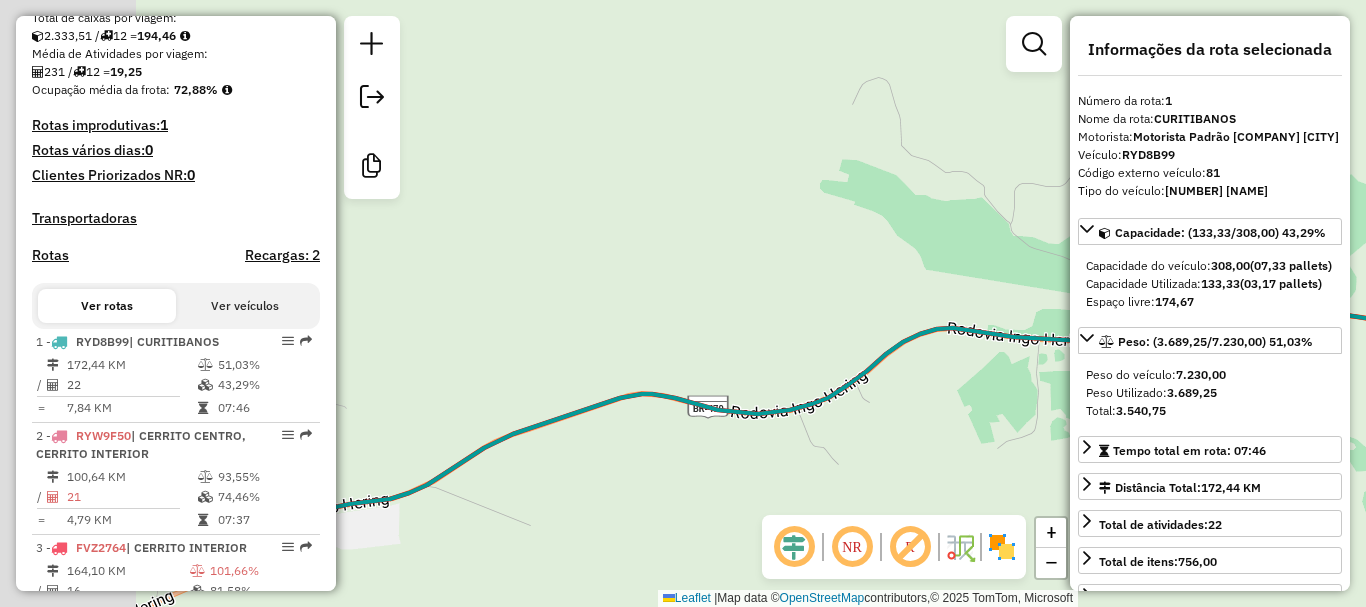 drag, startPoint x: 605, startPoint y: 336, endPoint x: 963, endPoint y: 323, distance: 358.23596 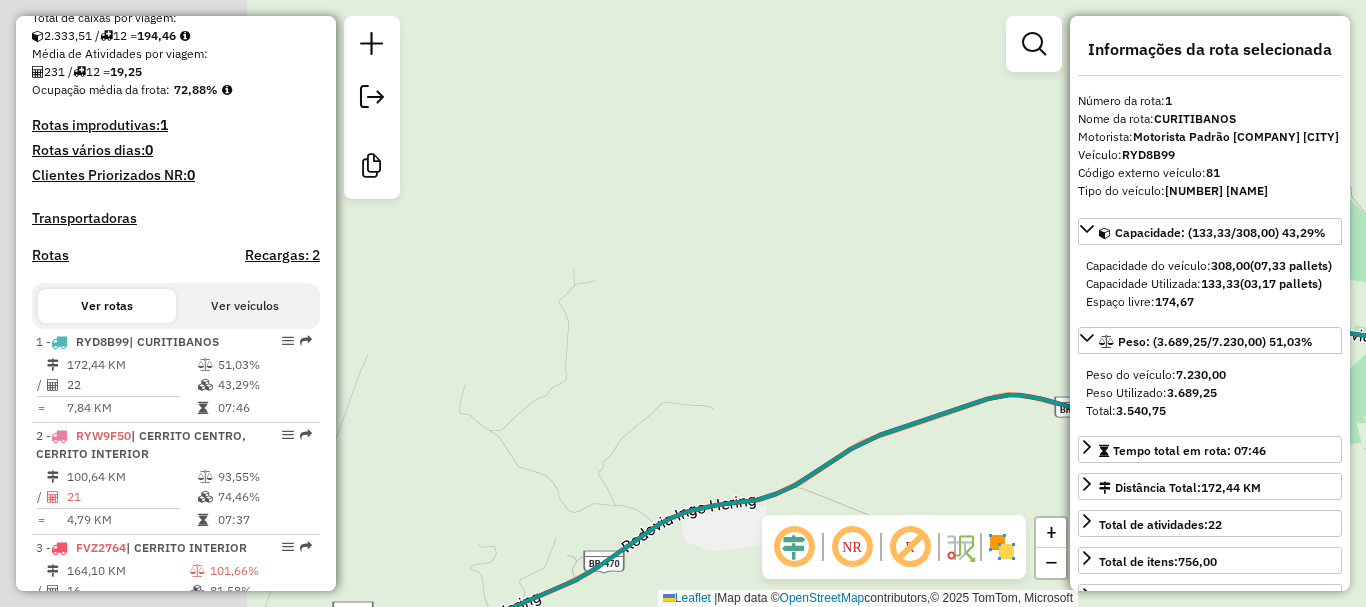 drag, startPoint x: 742, startPoint y: 345, endPoint x: 817, endPoint y: 341, distance: 75.10659 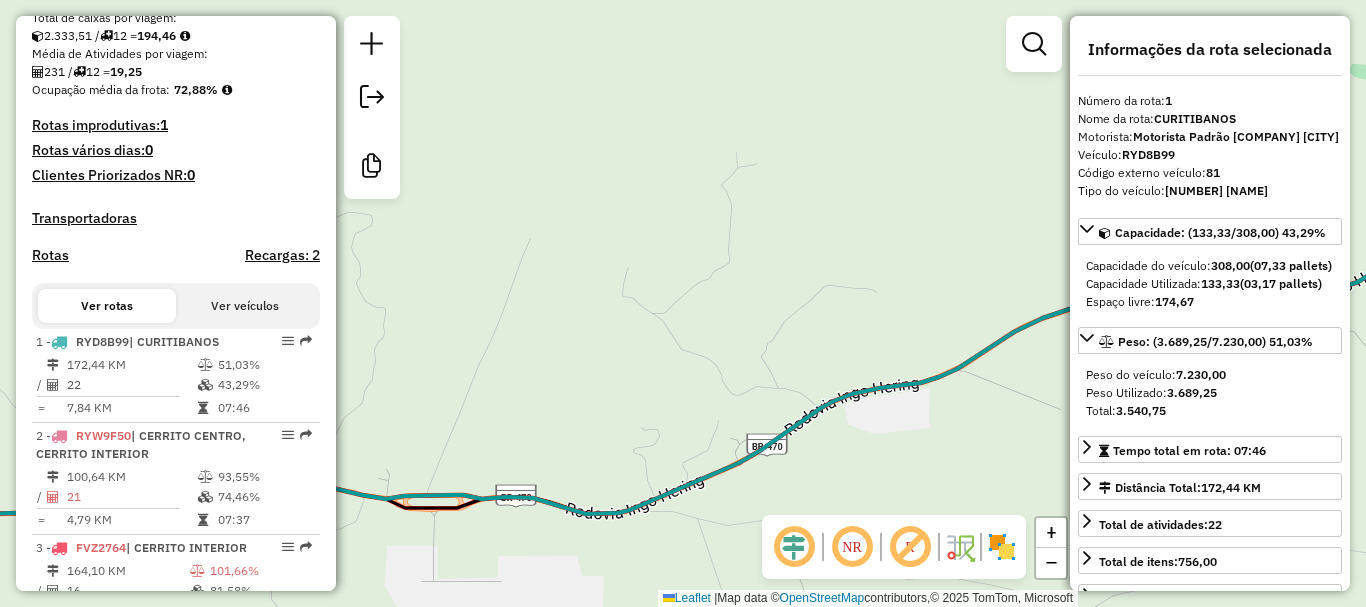 drag, startPoint x: 542, startPoint y: 339, endPoint x: 810, endPoint y: 135, distance: 336.80856 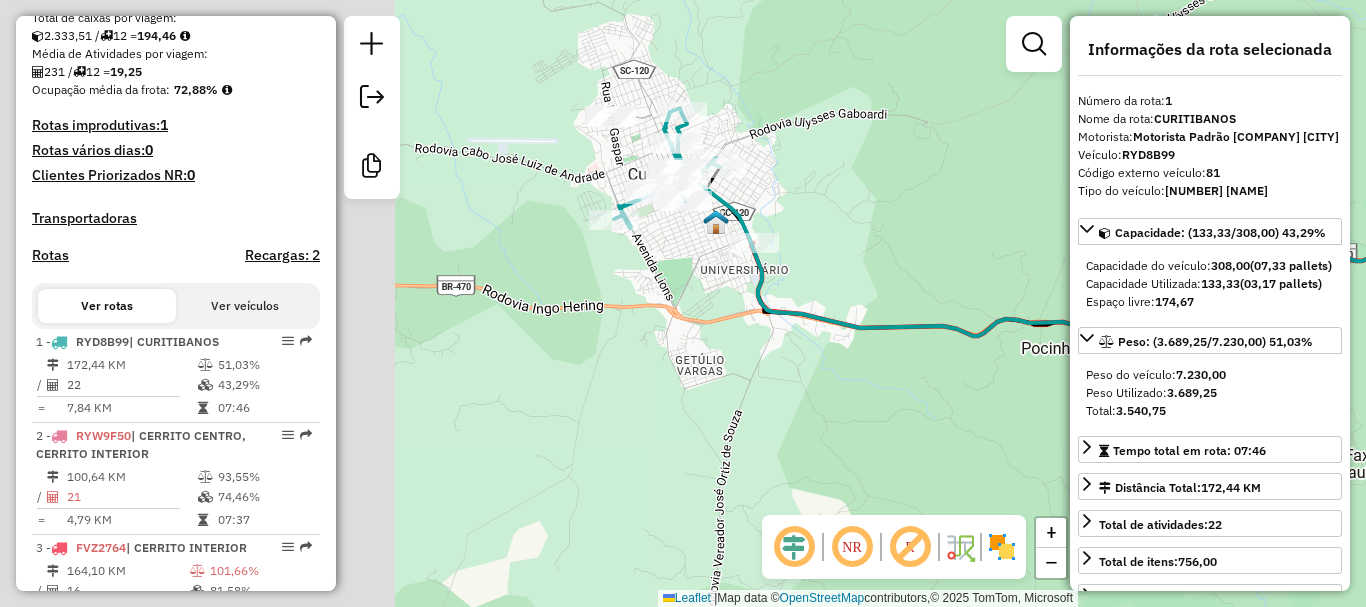 drag, startPoint x: 514, startPoint y: 356, endPoint x: 1062, endPoint y: 359, distance: 548.00824 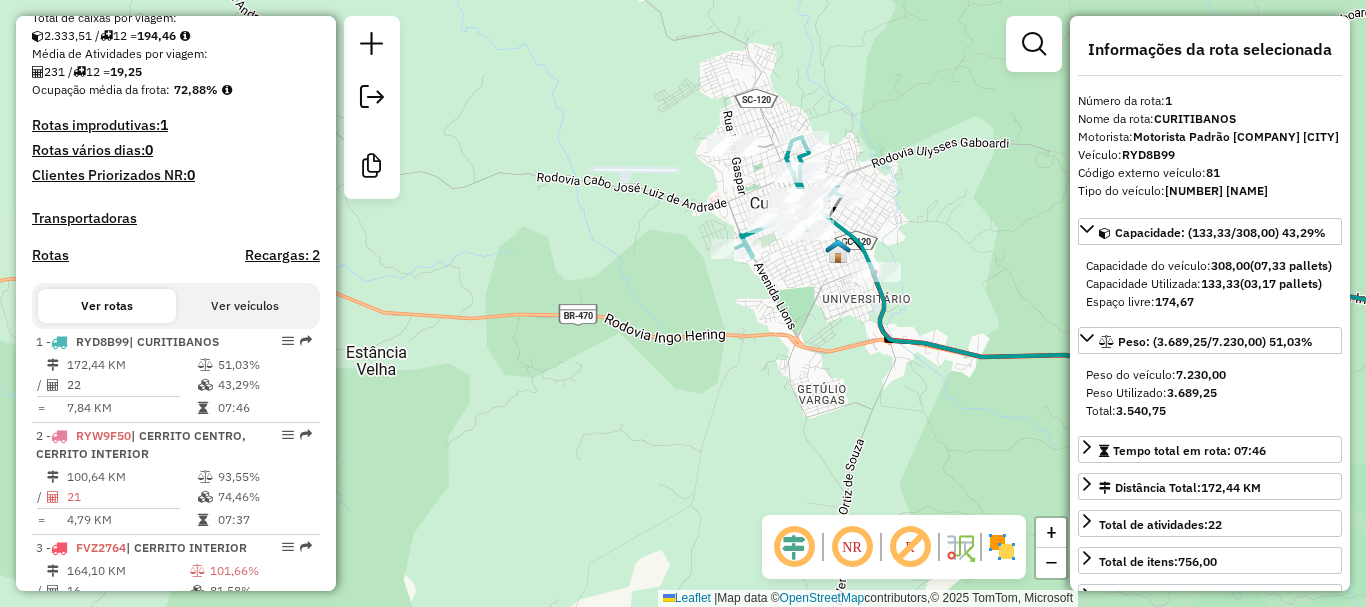 drag, startPoint x: 950, startPoint y: 283, endPoint x: 919, endPoint y: 437, distance: 157.08914 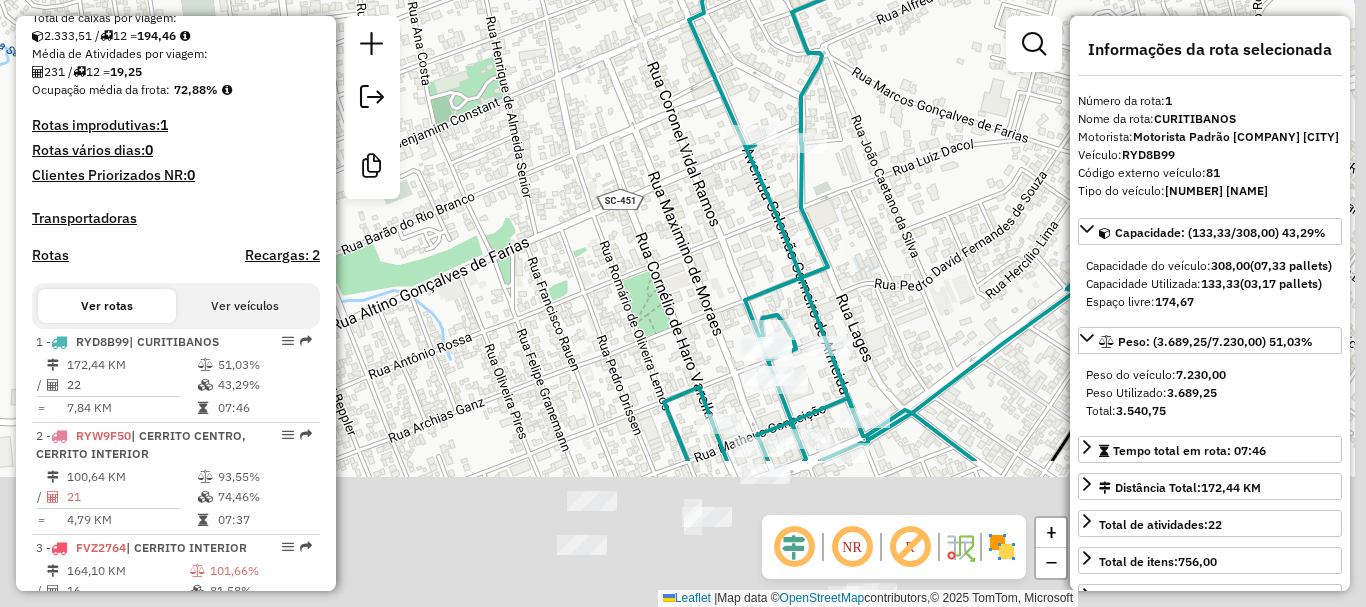 drag, startPoint x: 855, startPoint y: 361, endPoint x: 703, endPoint y: 148, distance: 261.67346 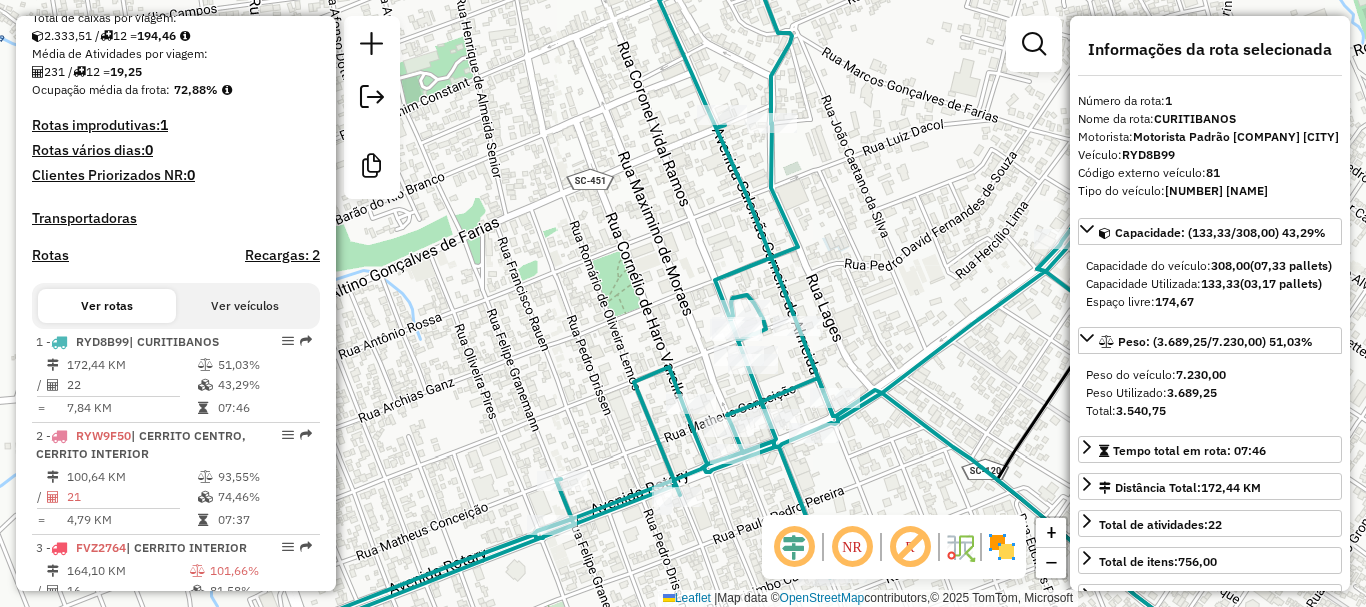 drag, startPoint x: 934, startPoint y: 296, endPoint x: 664, endPoint y: 174, distance: 296.28366 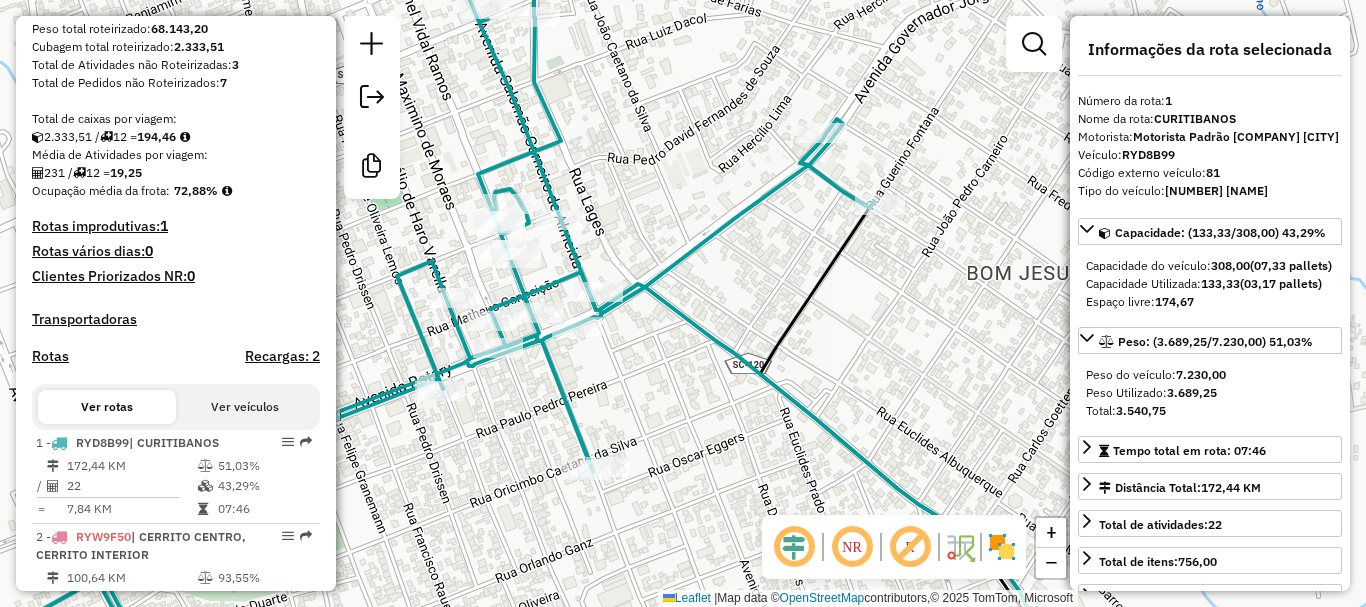 scroll, scrollTop: 400, scrollLeft: 0, axis: vertical 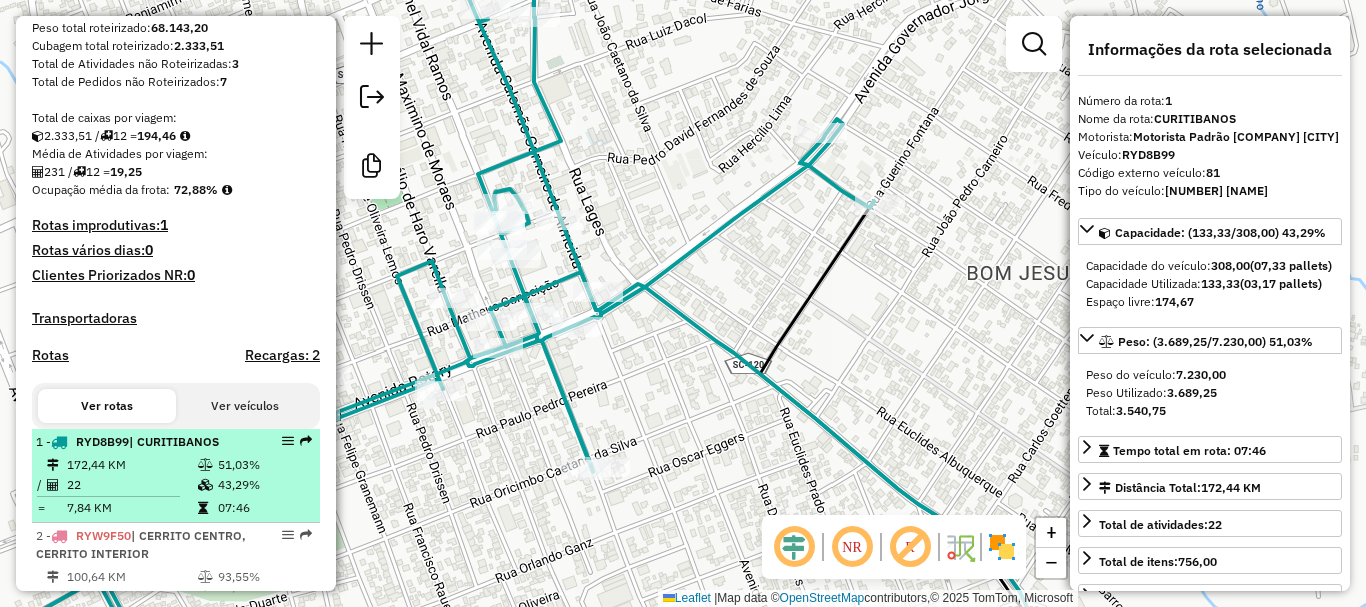 click on "172,44 KM" at bounding box center (131, 465) 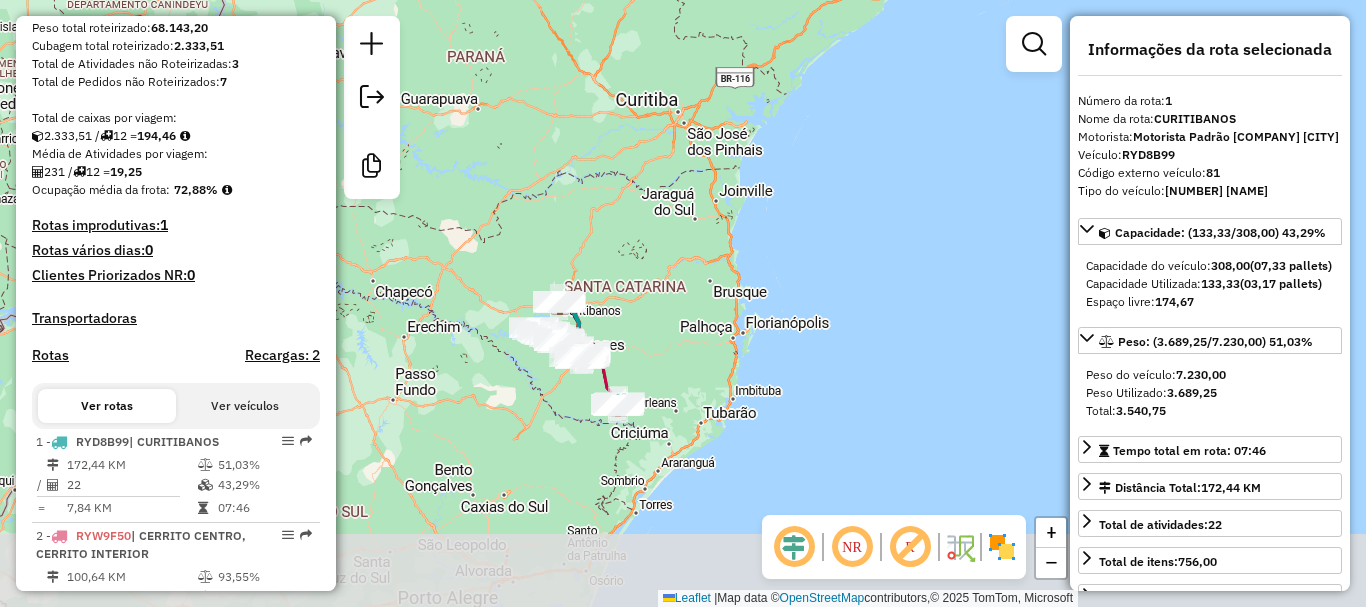 drag, startPoint x: 603, startPoint y: 528, endPoint x: 581, endPoint y: 429, distance: 101.414986 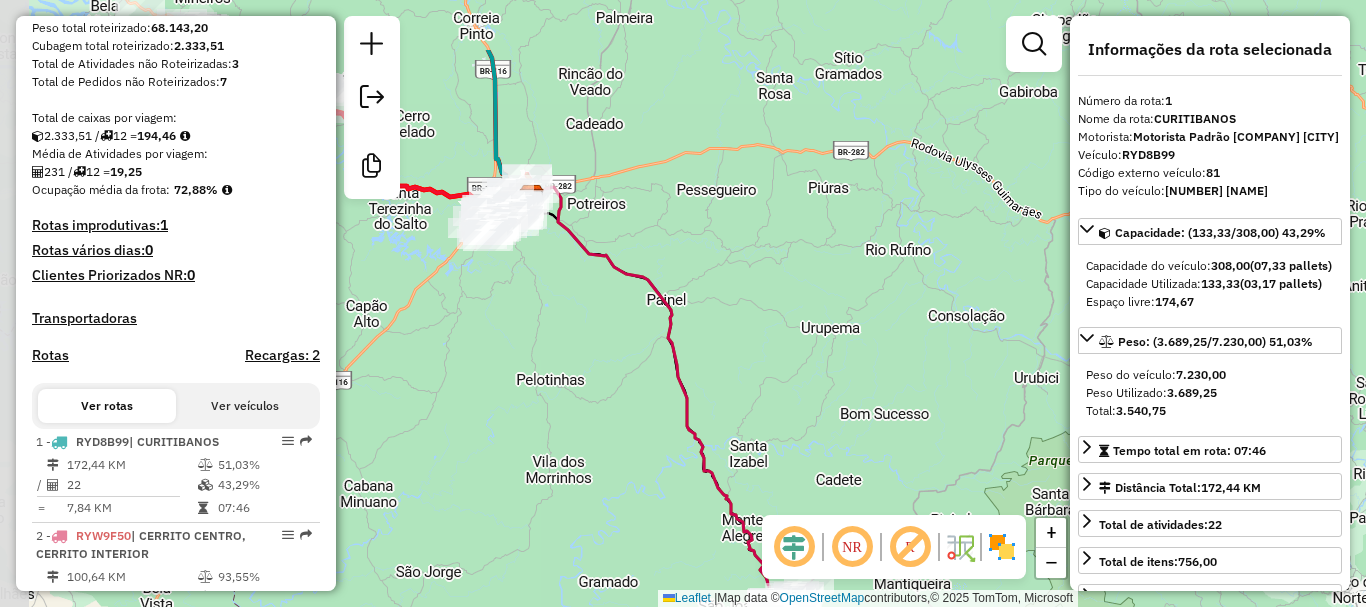 drag, startPoint x: 560, startPoint y: 366, endPoint x: 681, endPoint y: 480, distance: 166.24379 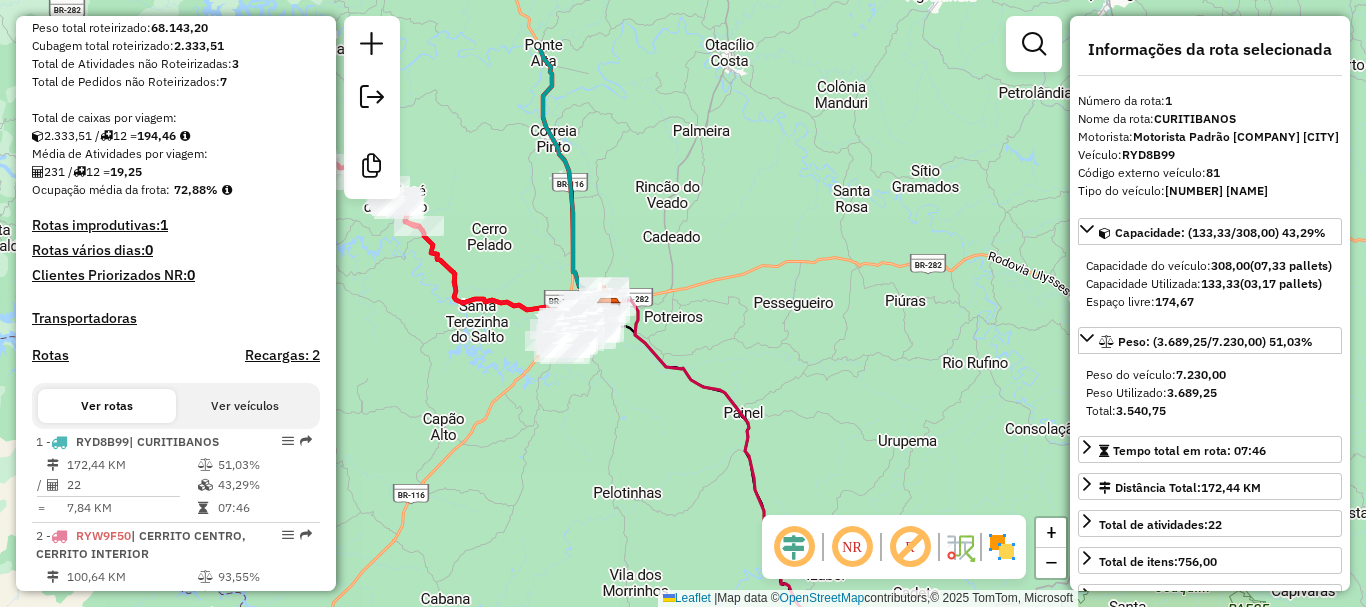 drag, startPoint x: 522, startPoint y: 324, endPoint x: 624, endPoint y: 462, distance: 171.6042 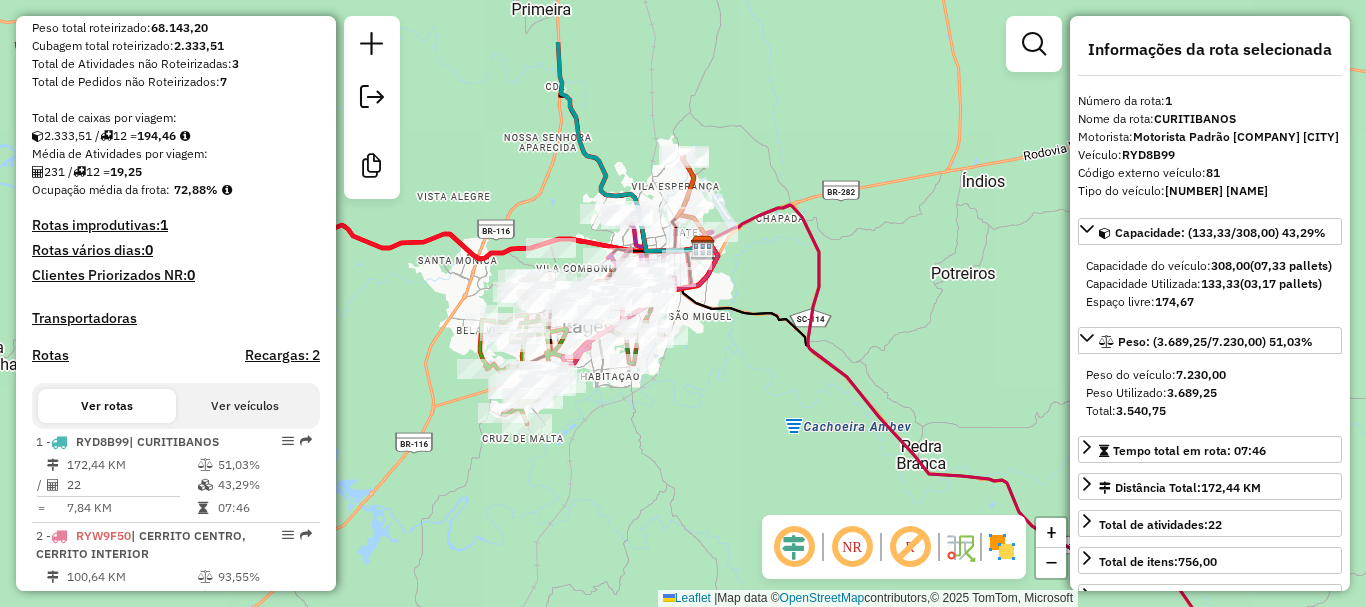 drag, startPoint x: 627, startPoint y: 389, endPoint x: 678, endPoint y: 510, distance: 131.30879 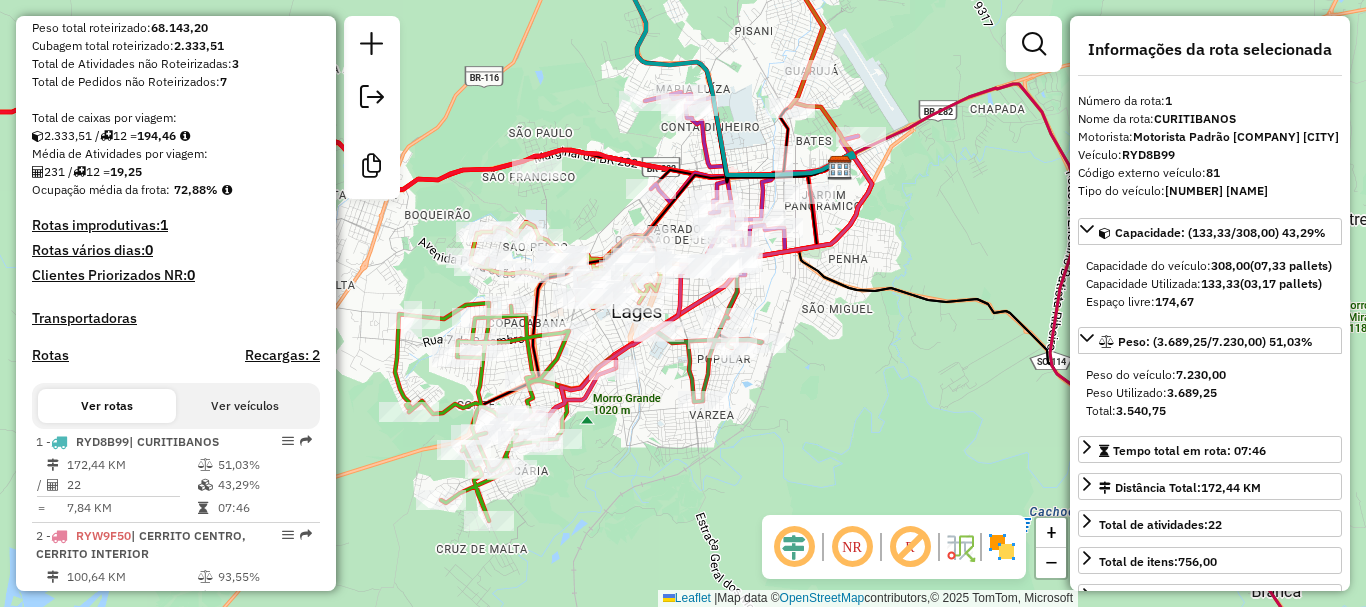 drag, startPoint x: 625, startPoint y: 424, endPoint x: 645, endPoint y: 448, distance: 31.241 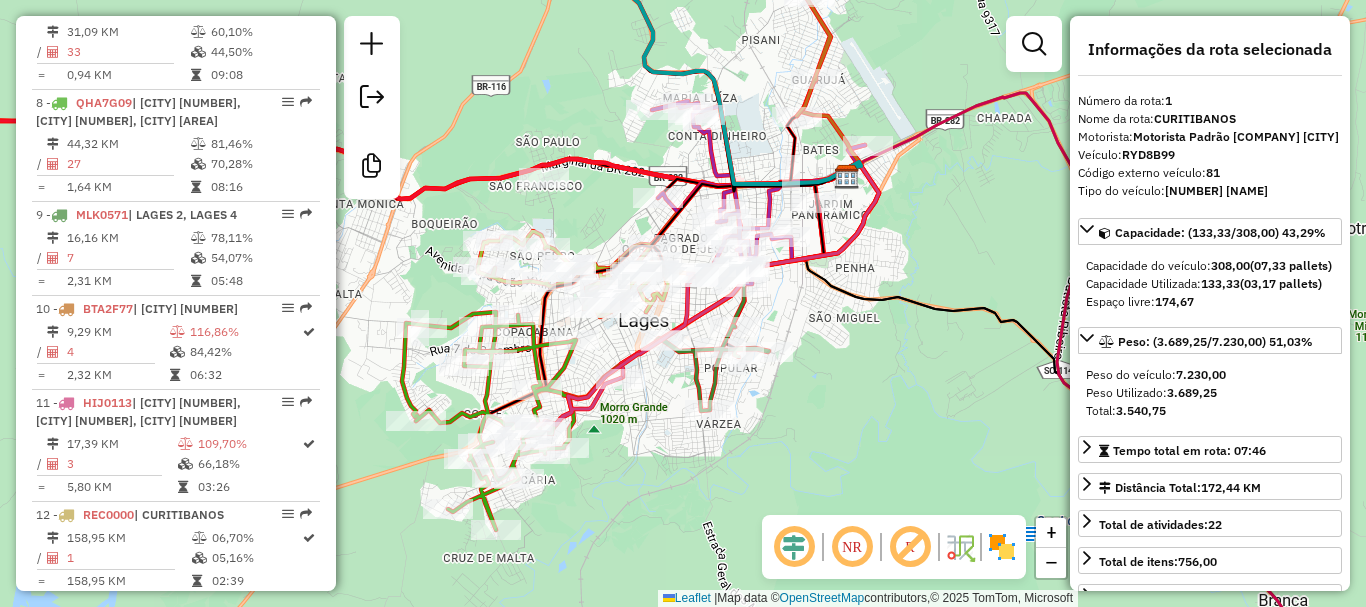 scroll, scrollTop: 1500, scrollLeft: 0, axis: vertical 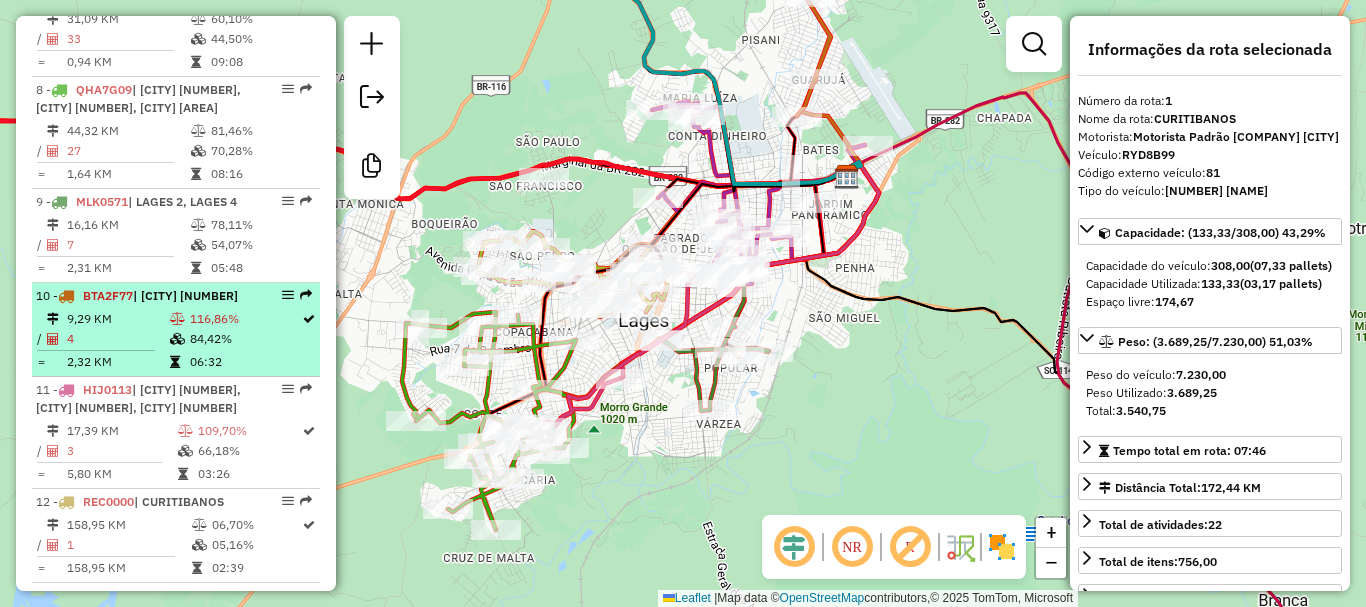 click on "[NUMBER] - [PLATE] | [CITY] [NUMBER], [NUMBER] KM [PERCENT] / [NUMBER] [PERCENT] = [NUMBER] KM [TIME]" at bounding box center [176, 330] 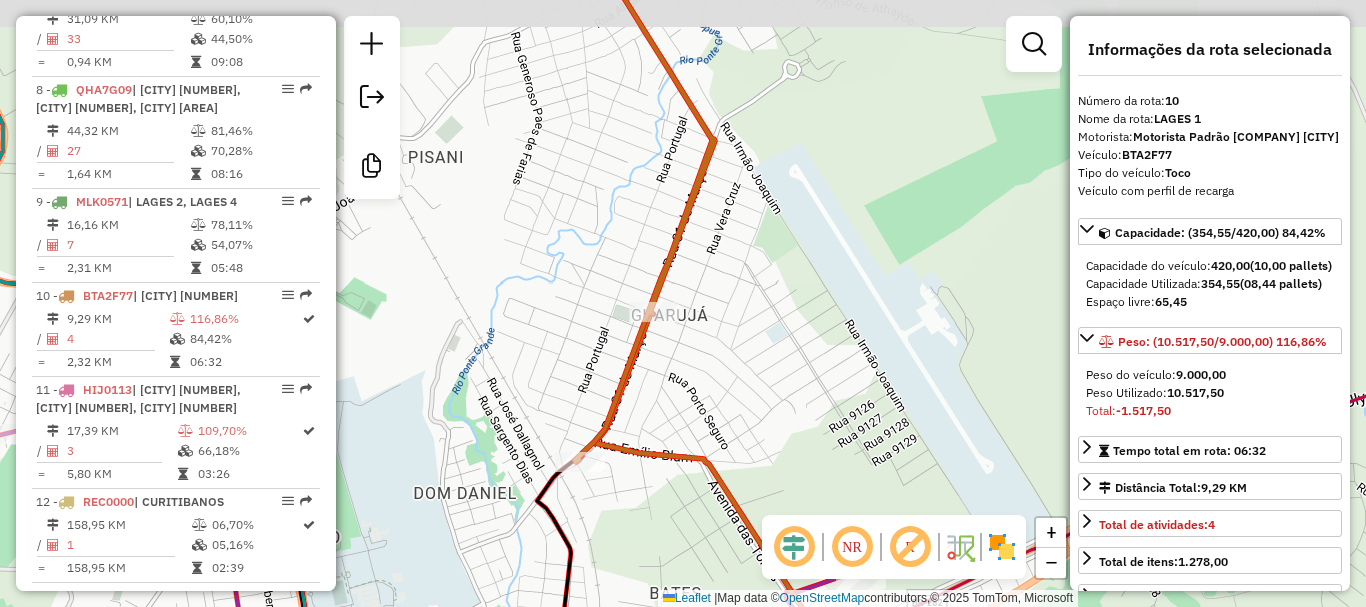 drag, startPoint x: 704, startPoint y: 288, endPoint x: 716, endPoint y: 330, distance: 43.68066 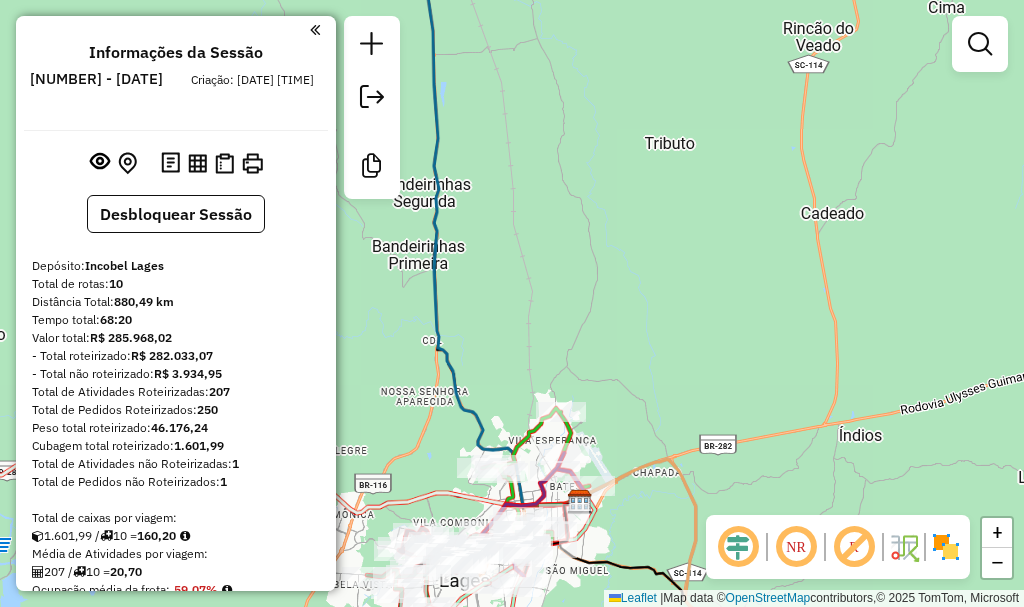 scroll, scrollTop: 0, scrollLeft: 0, axis: both 